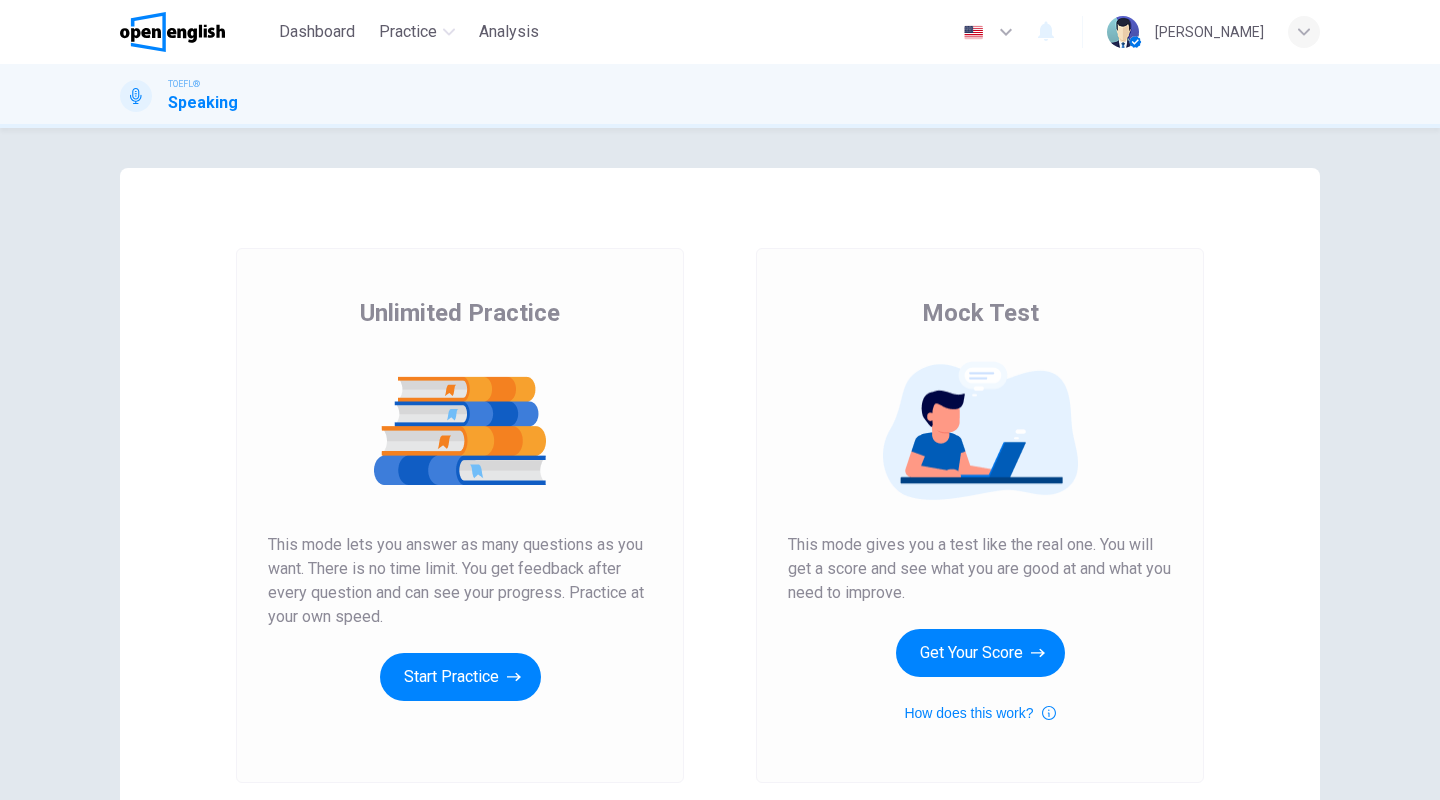 scroll, scrollTop: 0, scrollLeft: 0, axis: both 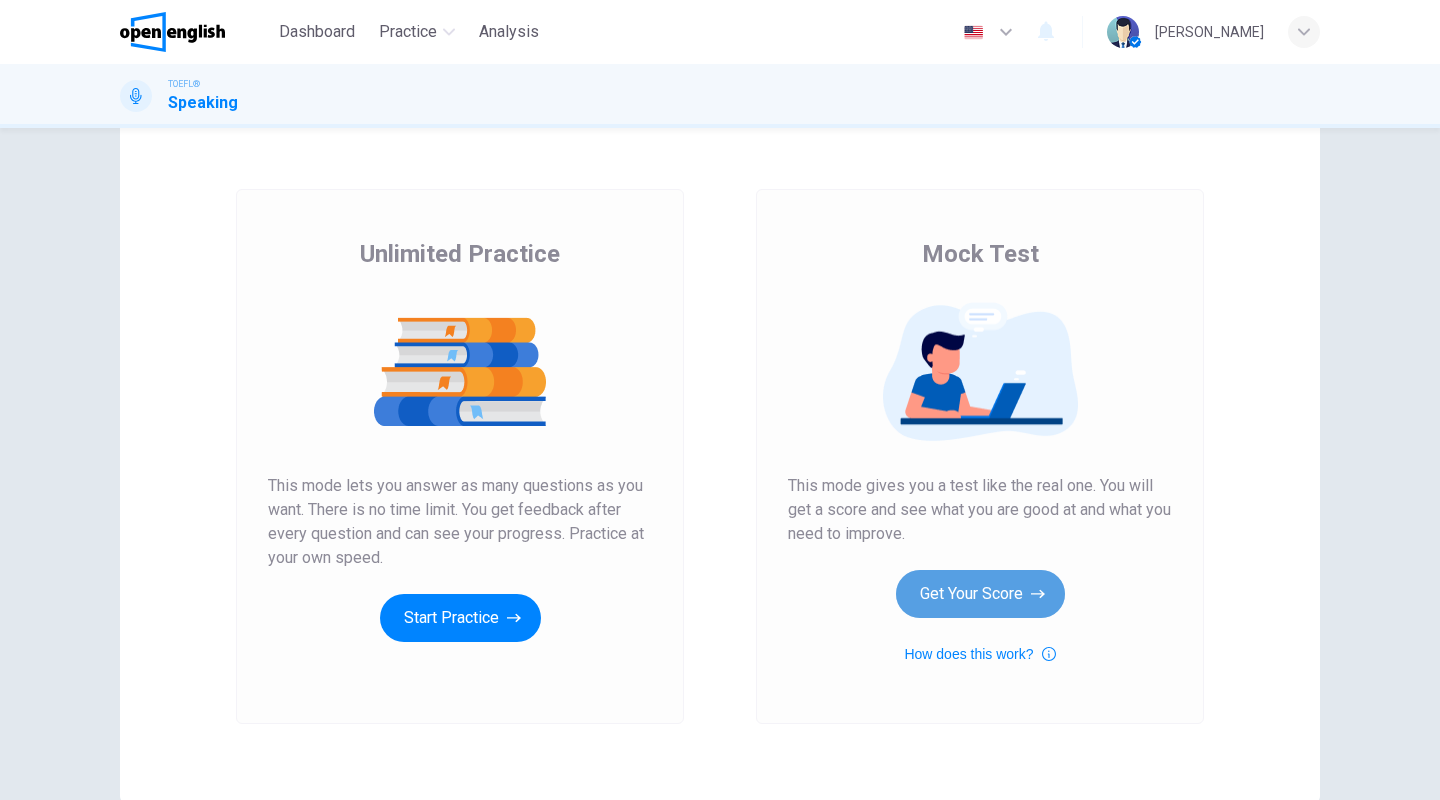 click on "Get Your Score" at bounding box center [980, 594] 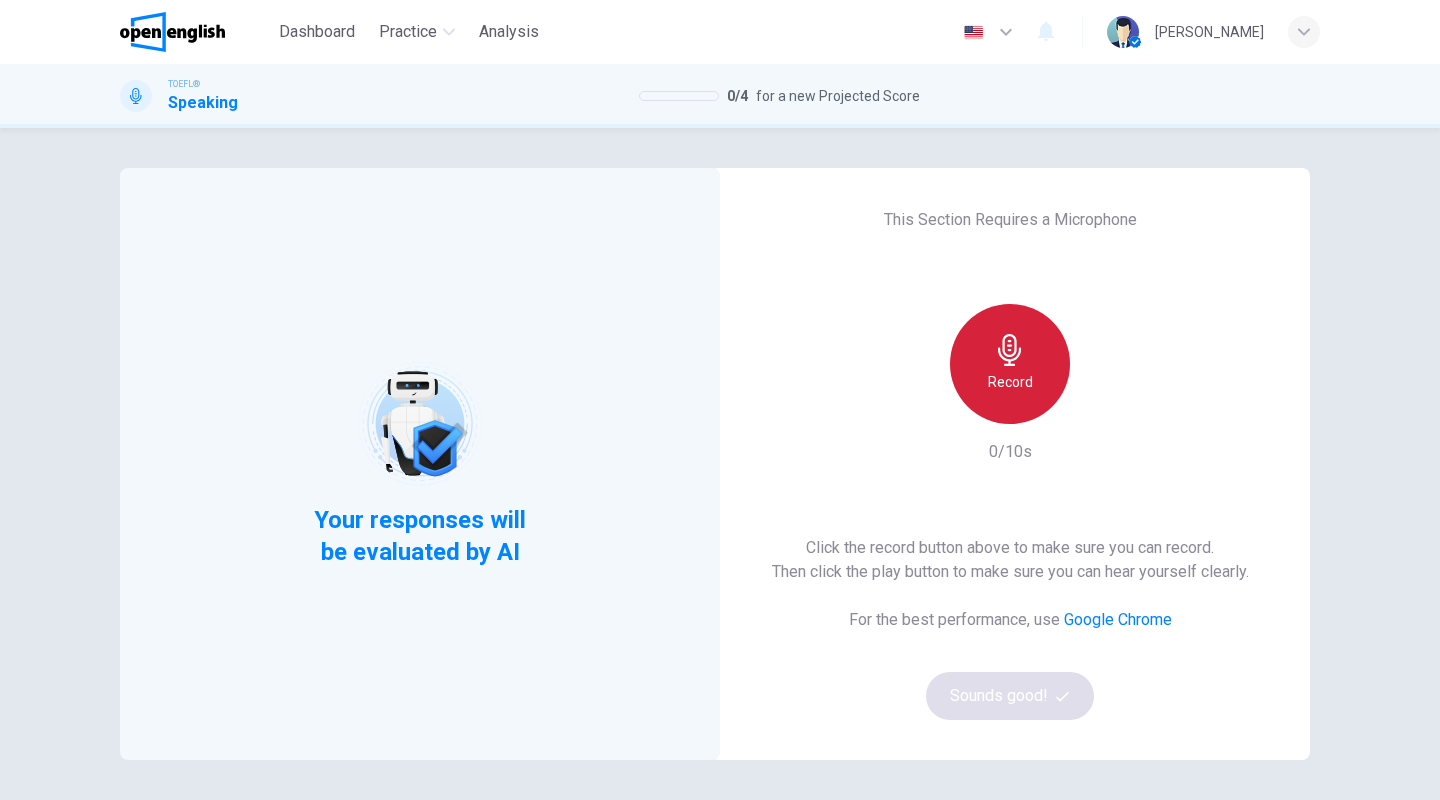 click on "Record" at bounding box center (1010, 382) 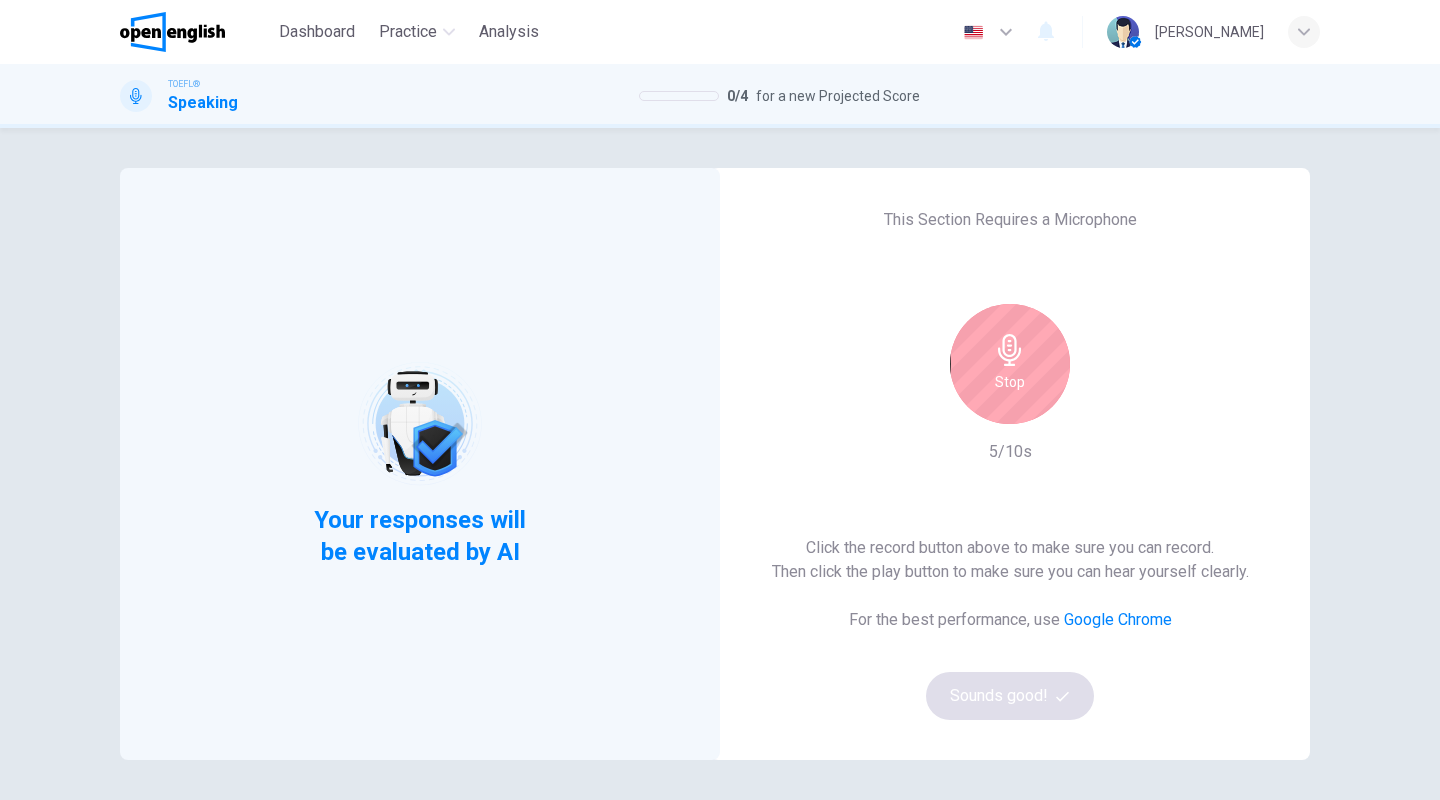 click on "Stop" at bounding box center (1010, 382) 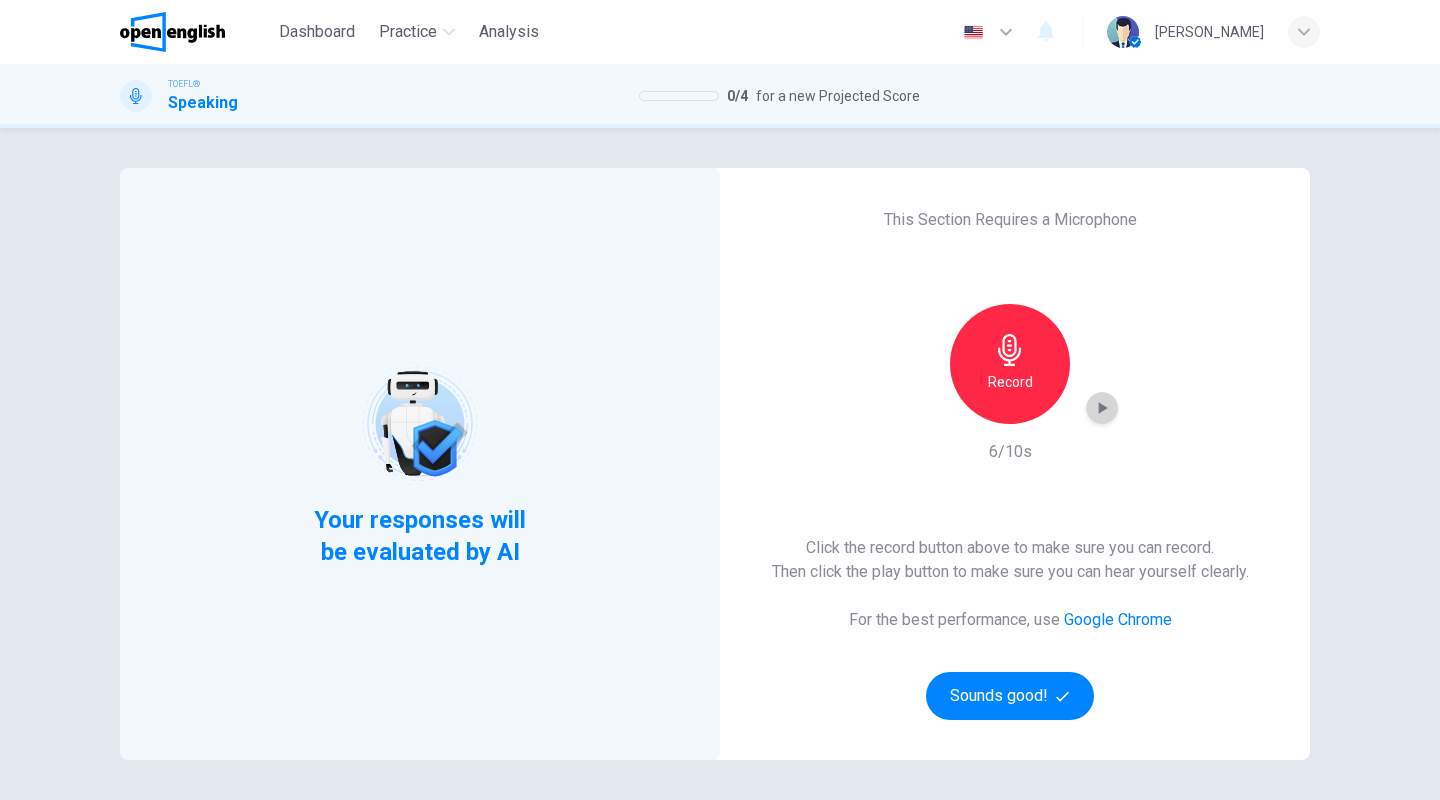 click 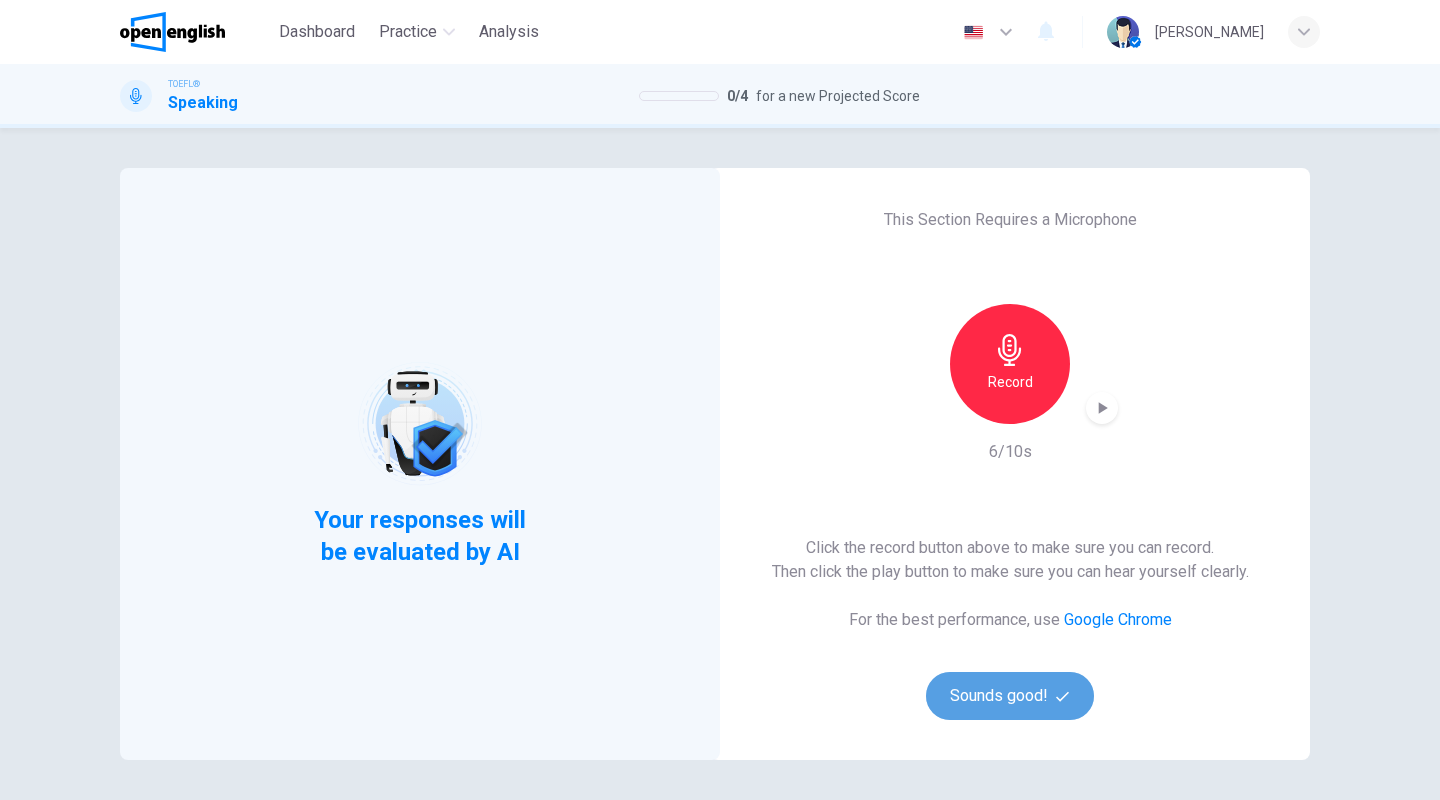 click on "Sounds good!" at bounding box center [1010, 696] 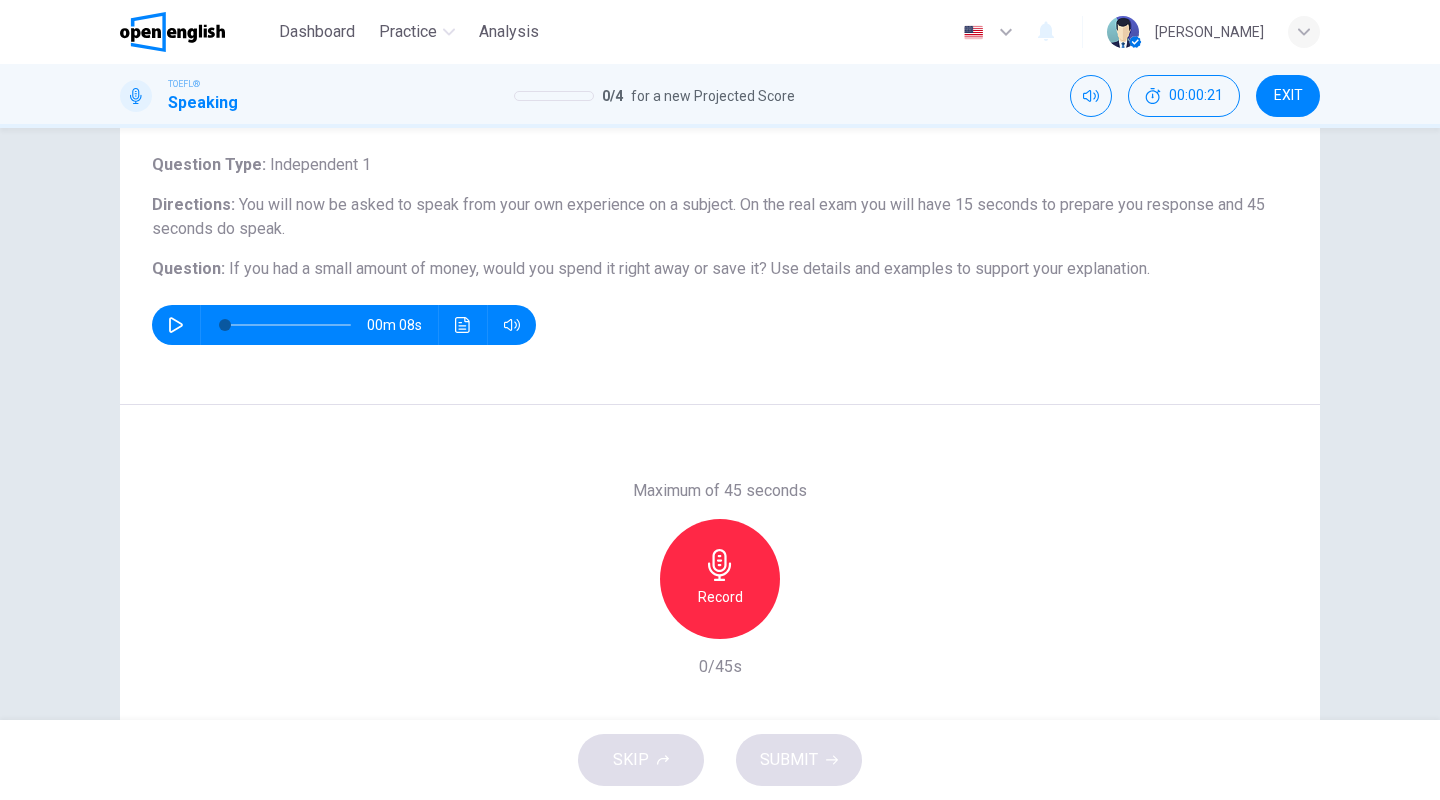 scroll, scrollTop: 111, scrollLeft: 0, axis: vertical 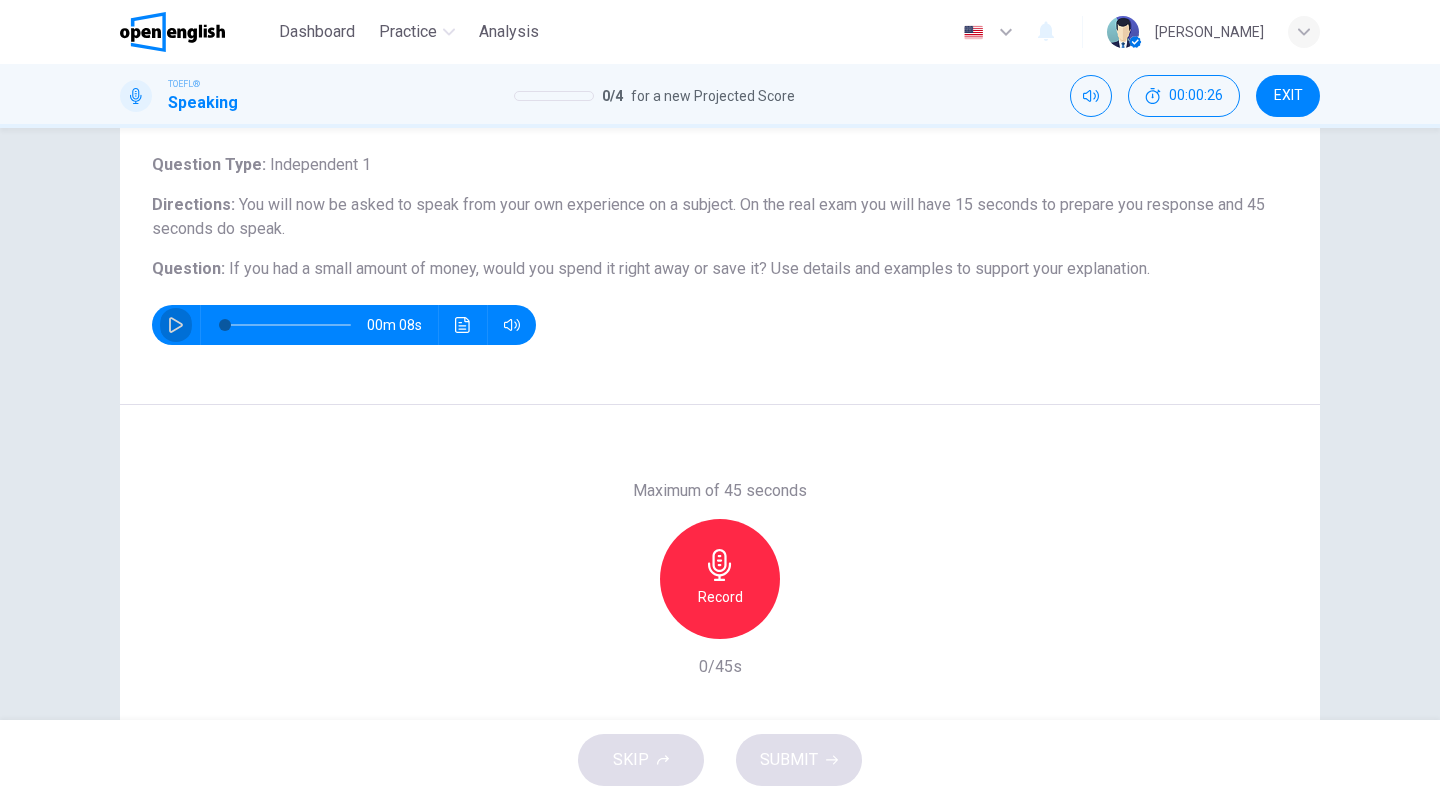 click 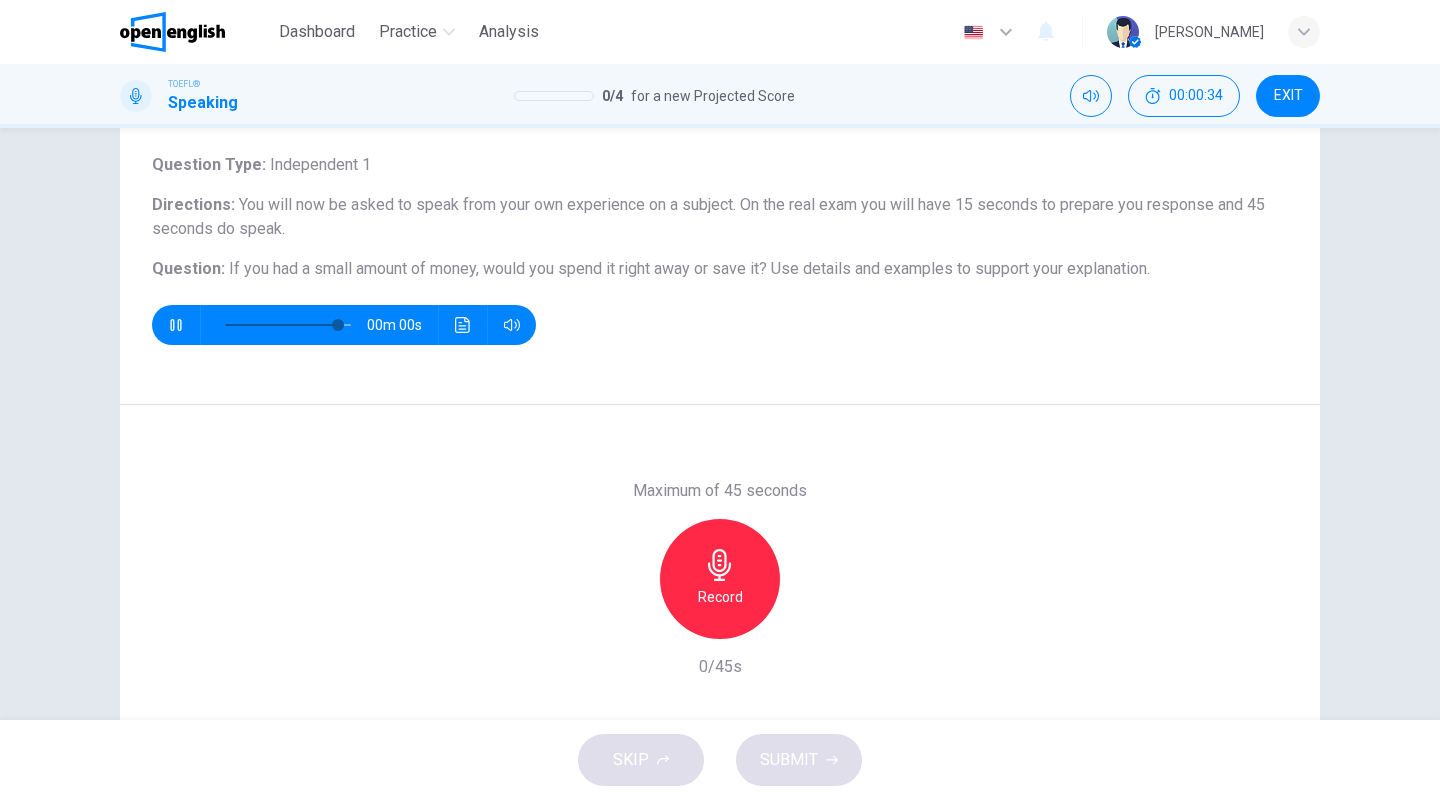 type on "*" 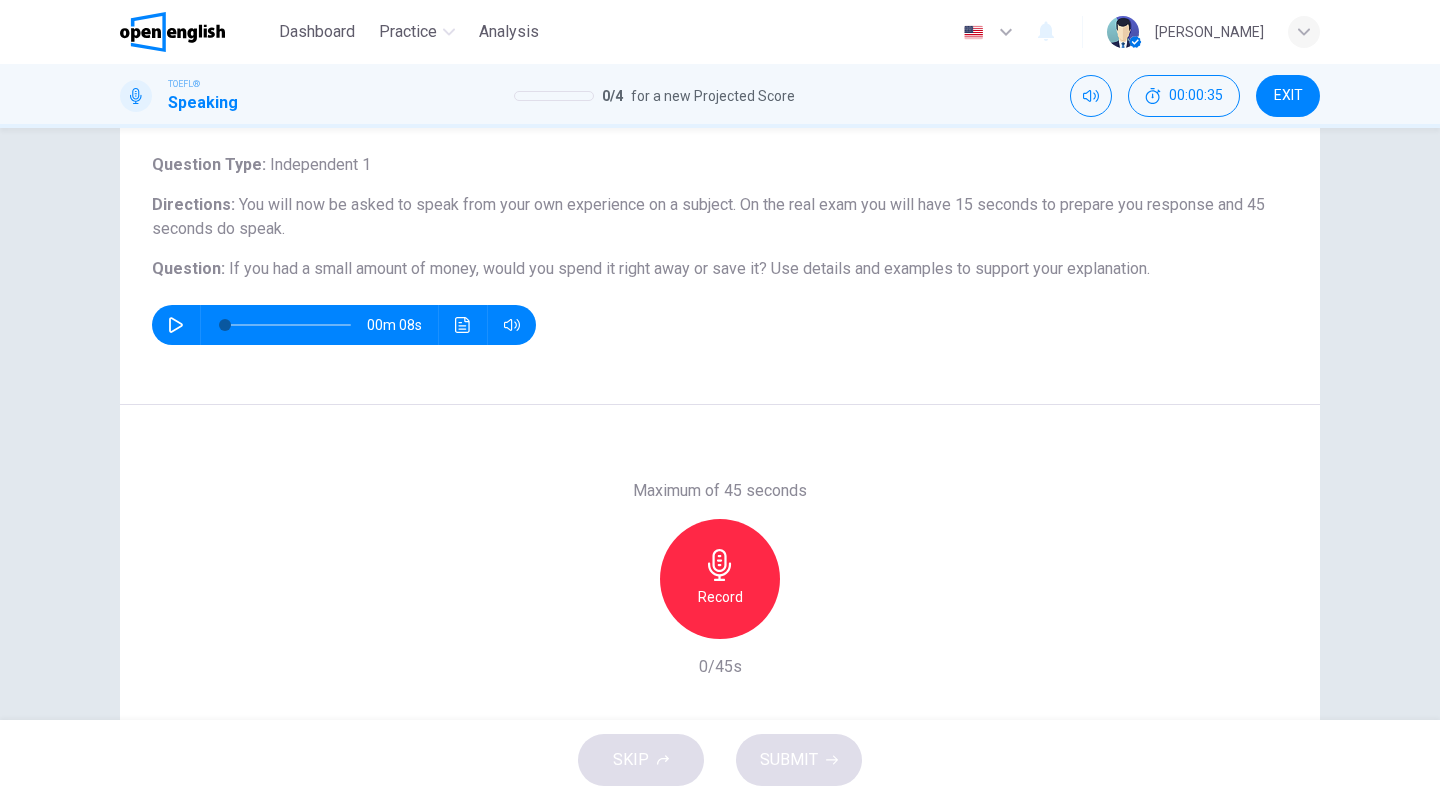 click on "Record" at bounding box center (720, 597) 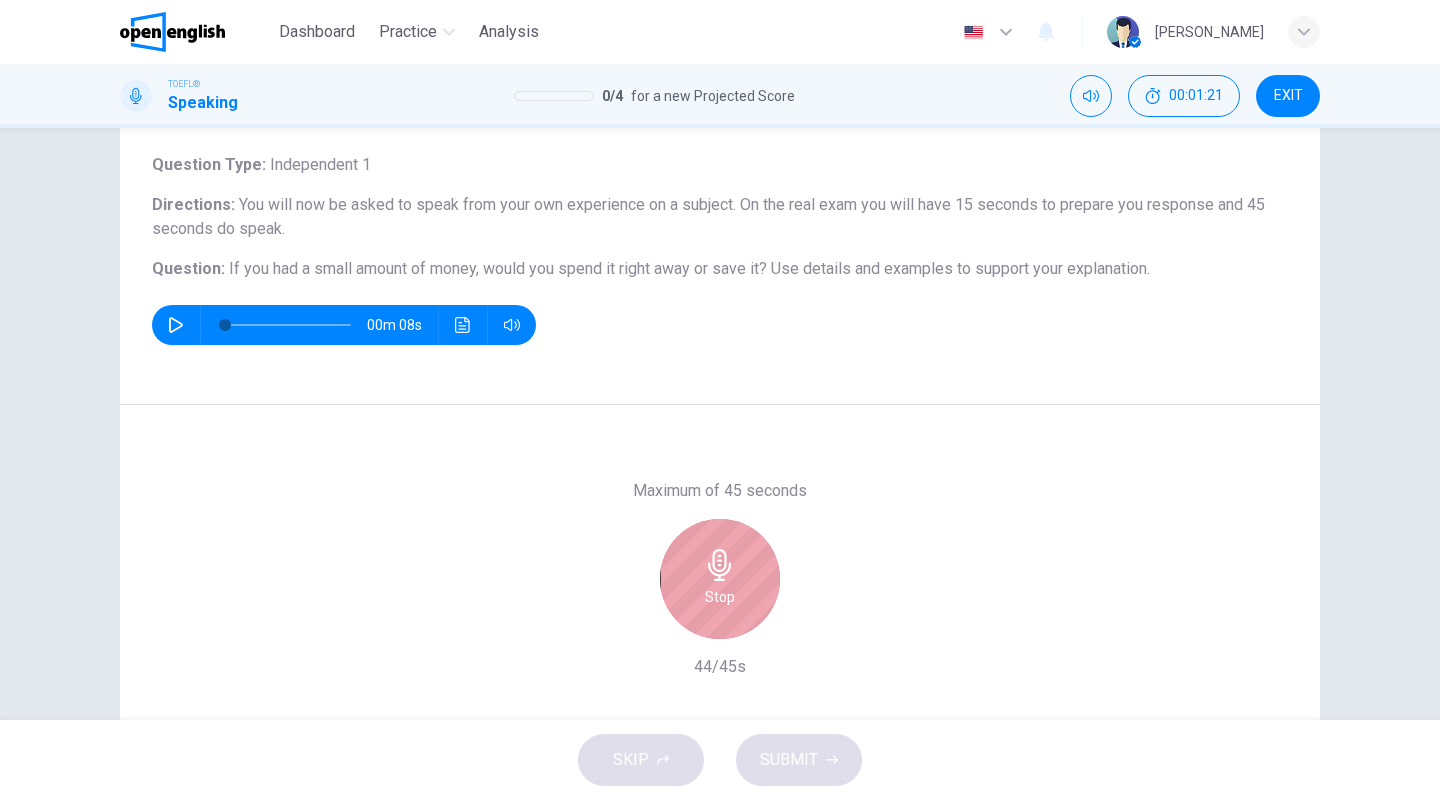 click on "Stop" at bounding box center [720, 579] 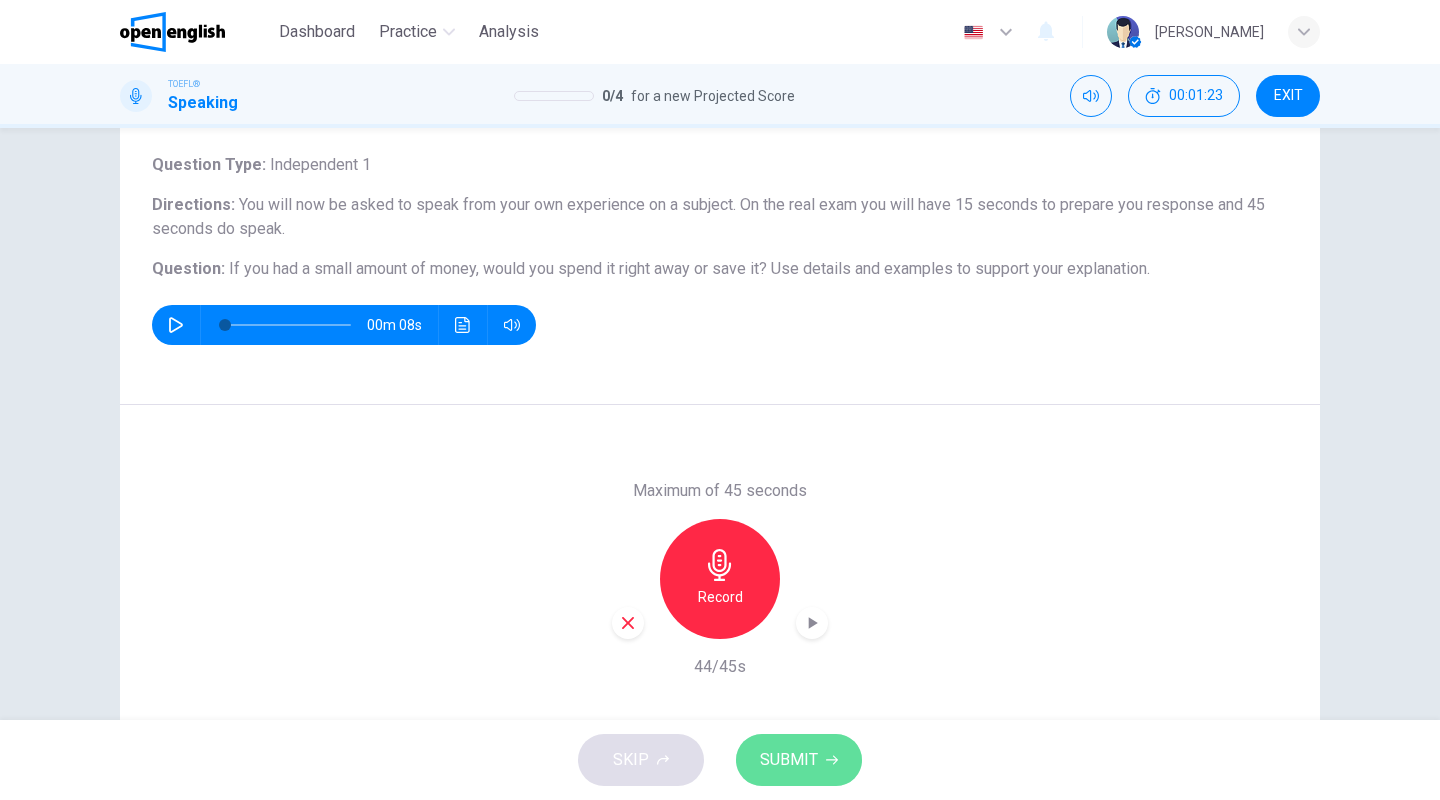 click on "SUBMIT" at bounding box center (789, 760) 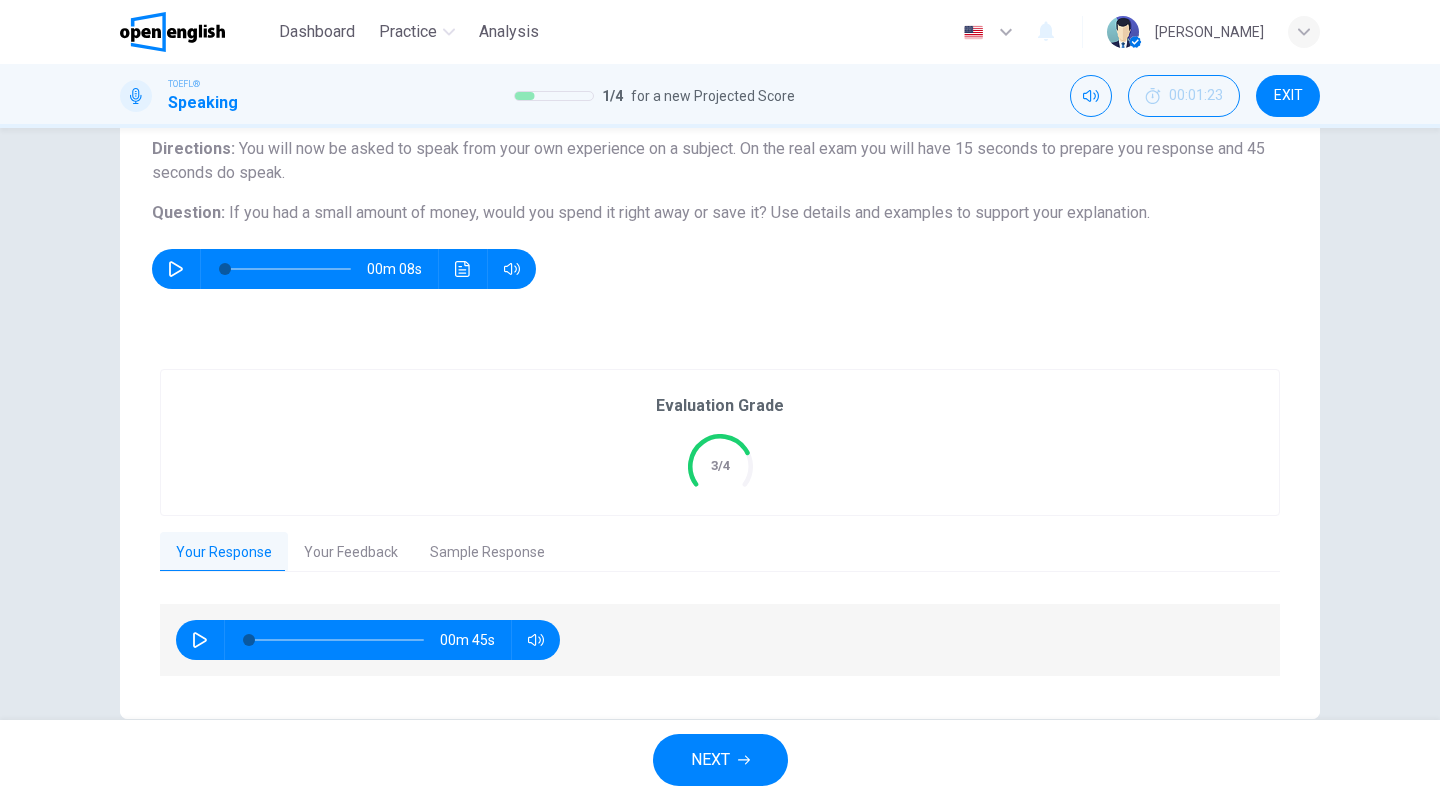 scroll, scrollTop: 206, scrollLeft: 0, axis: vertical 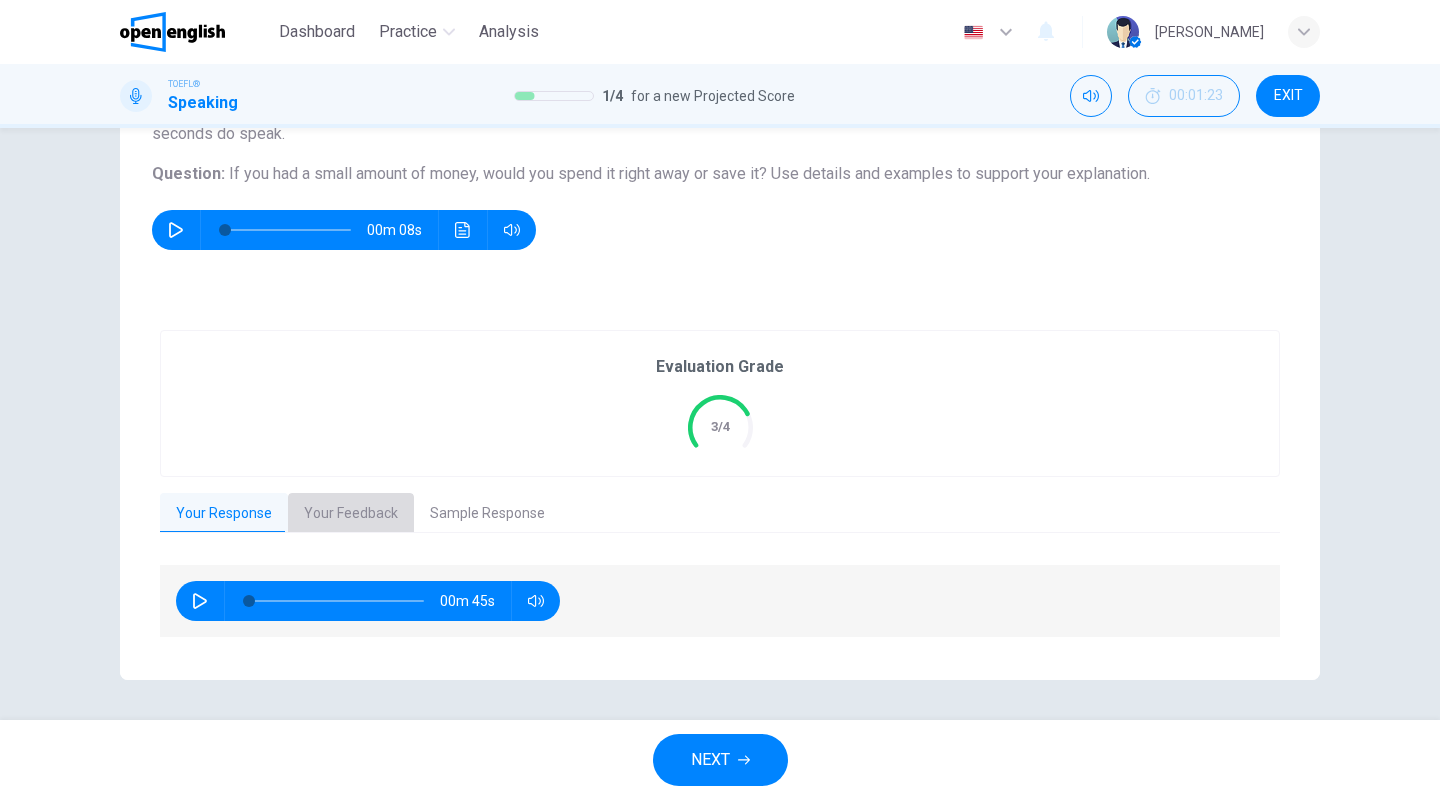 click on "Your Feedback" at bounding box center [351, 514] 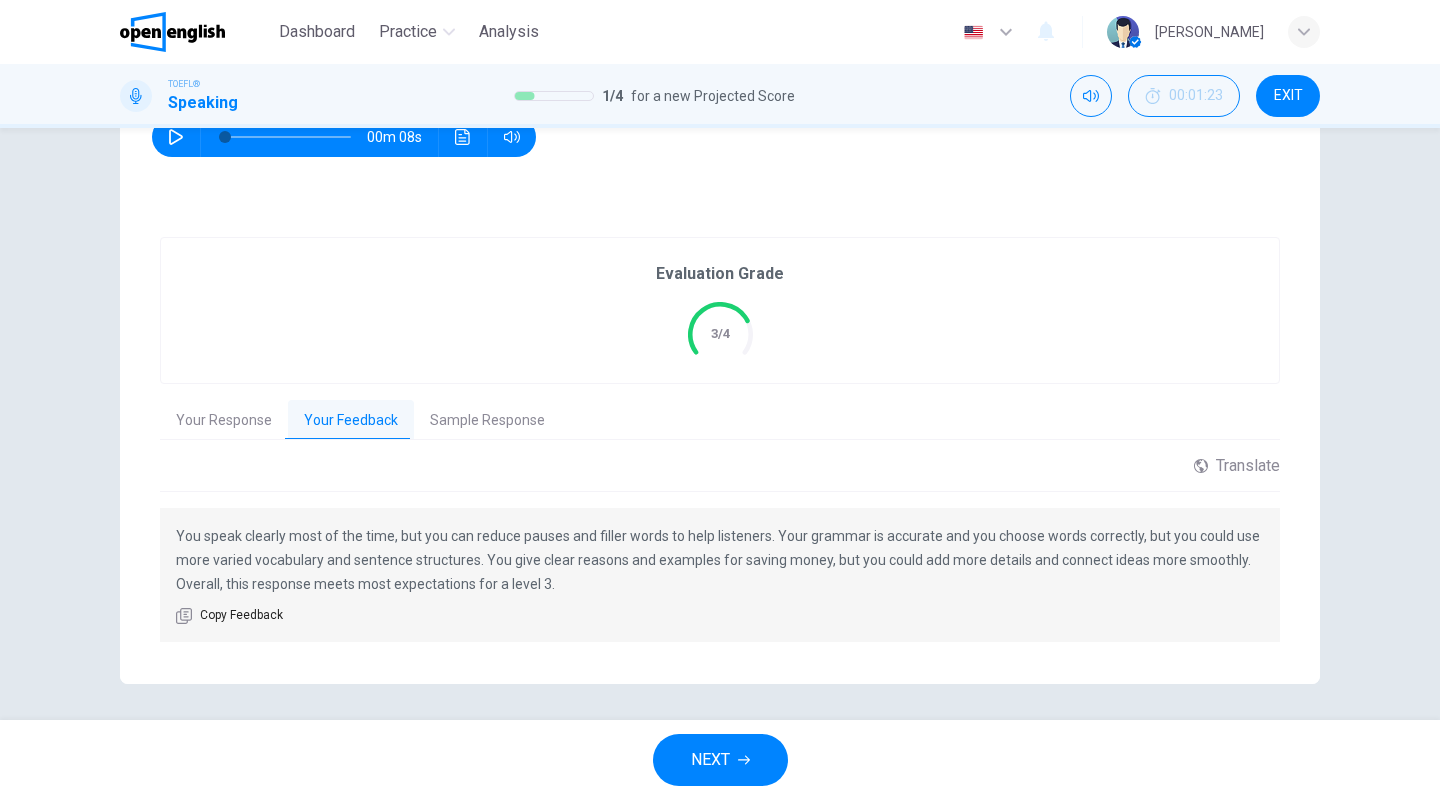 scroll, scrollTop: 299, scrollLeft: 0, axis: vertical 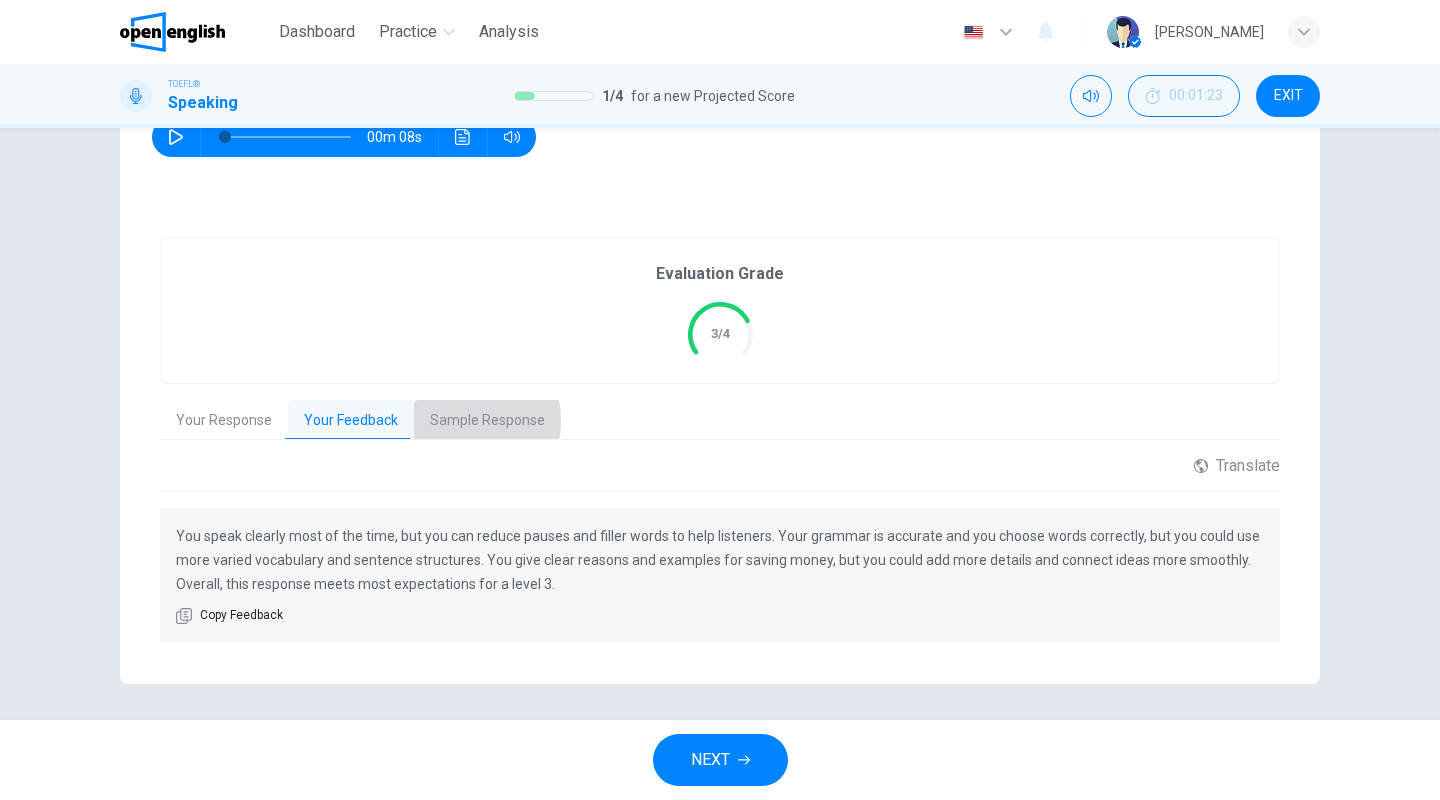 click on "Sample Response" at bounding box center [487, 421] 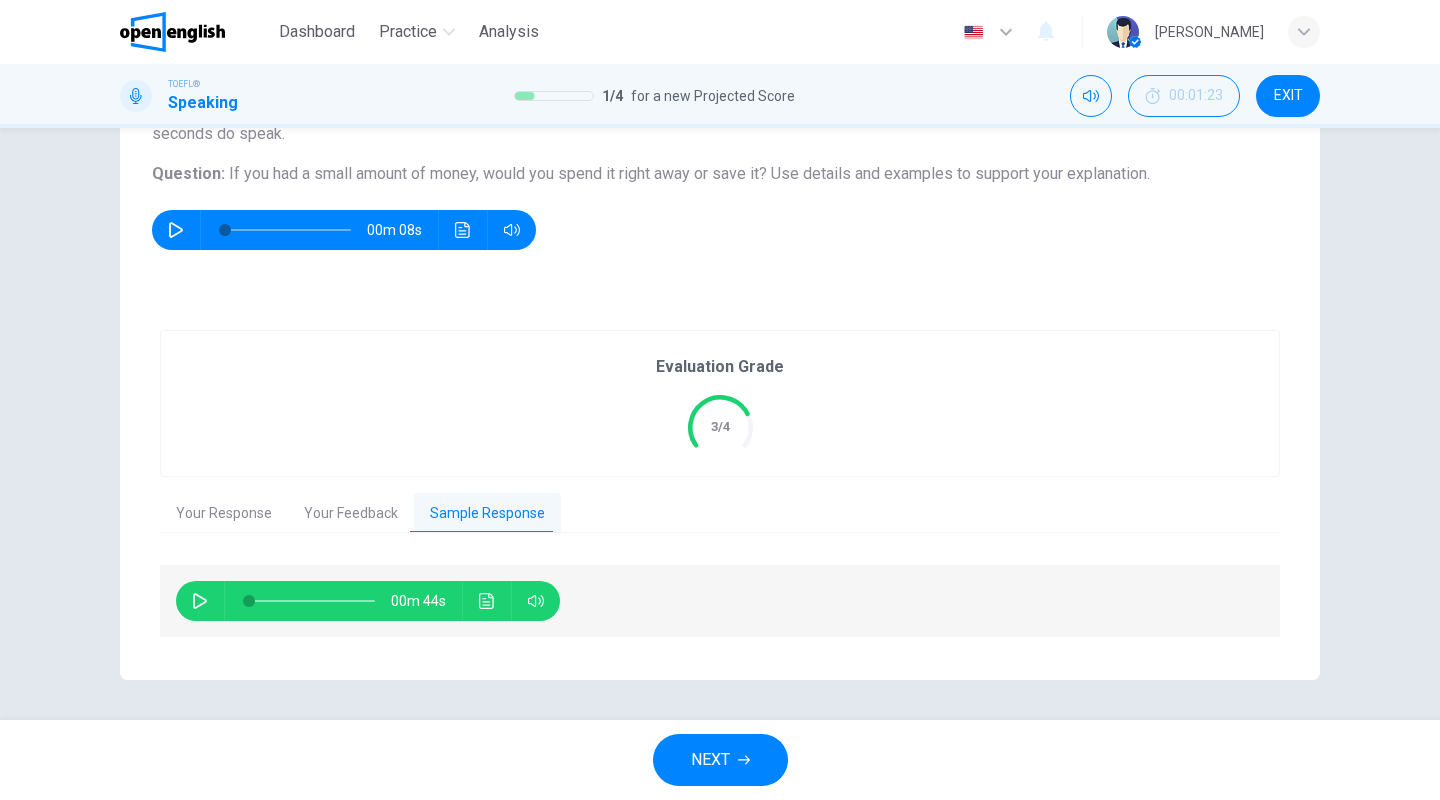 scroll, scrollTop: 206, scrollLeft: 0, axis: vertical 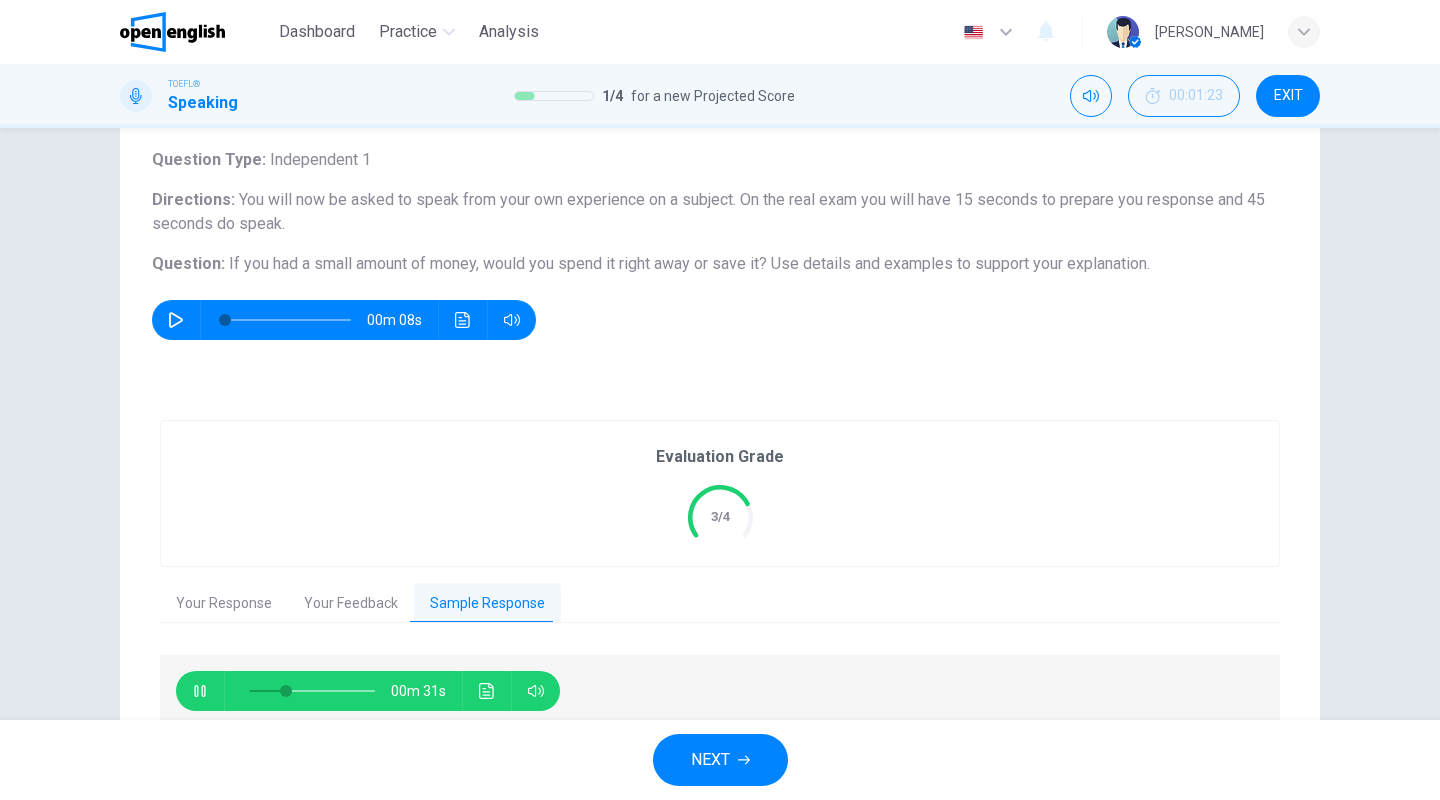 type on "**" 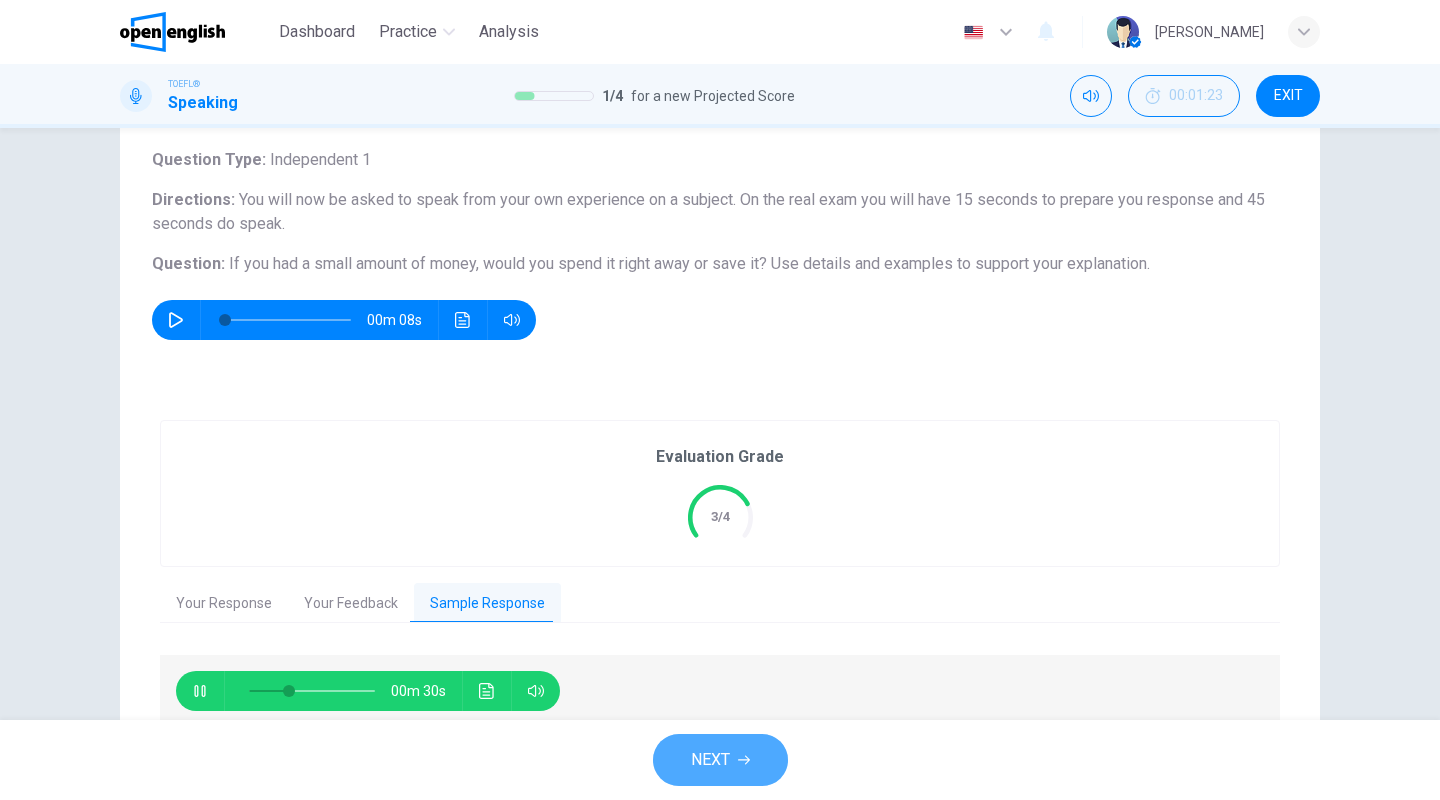 click on "NEXT" at bounding box center (710, 760) 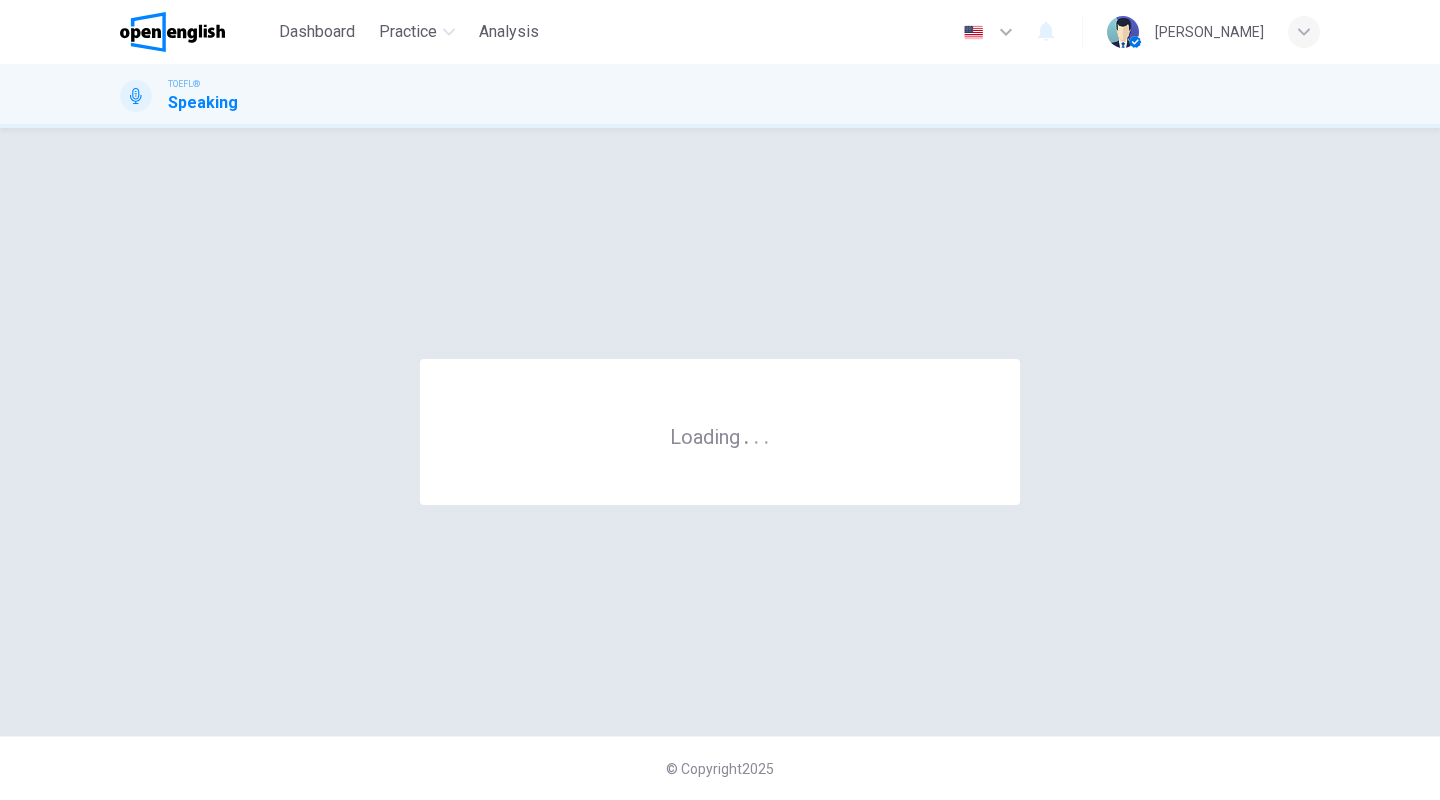 scroll, scrollTop: 0, scrollLeft: 0, axis: both 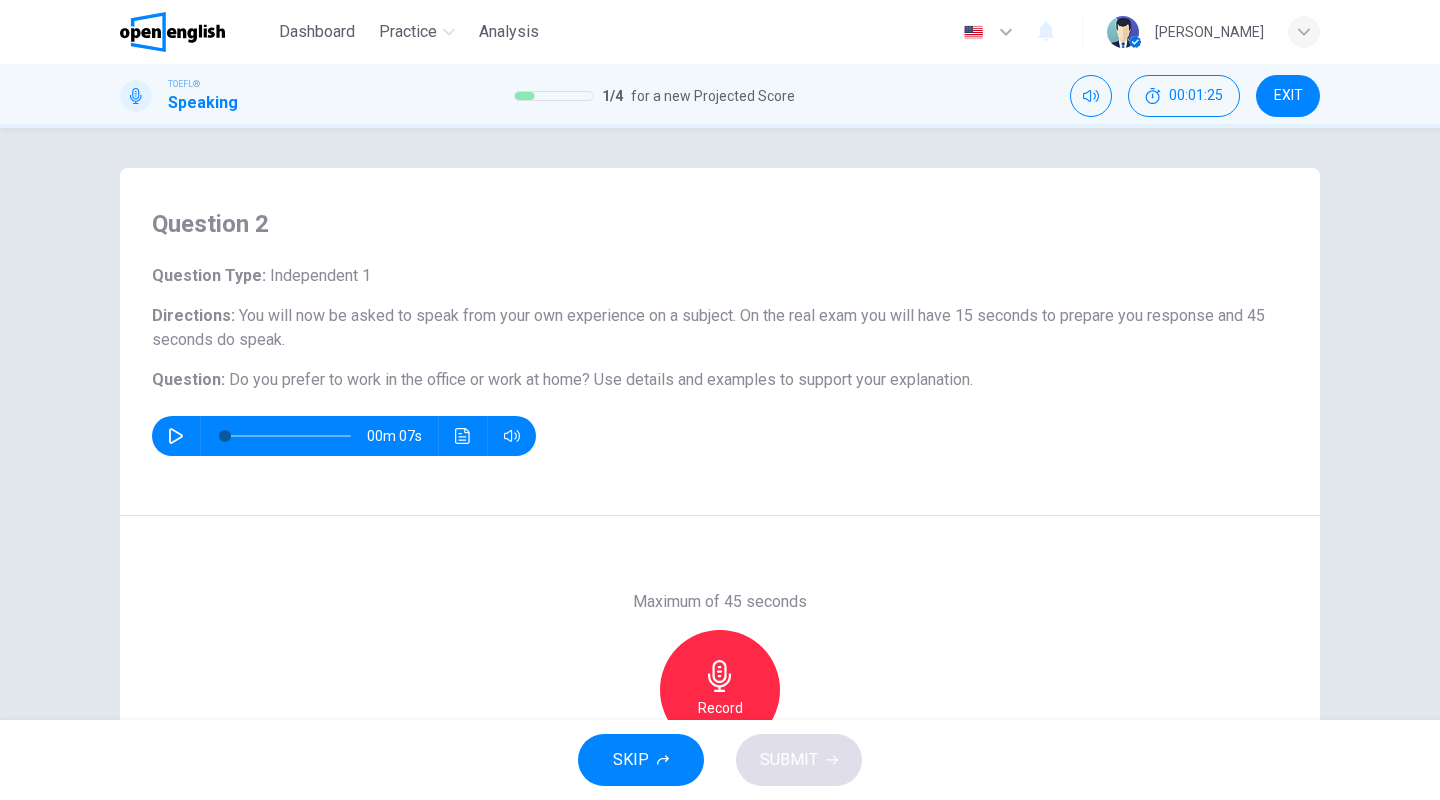 click 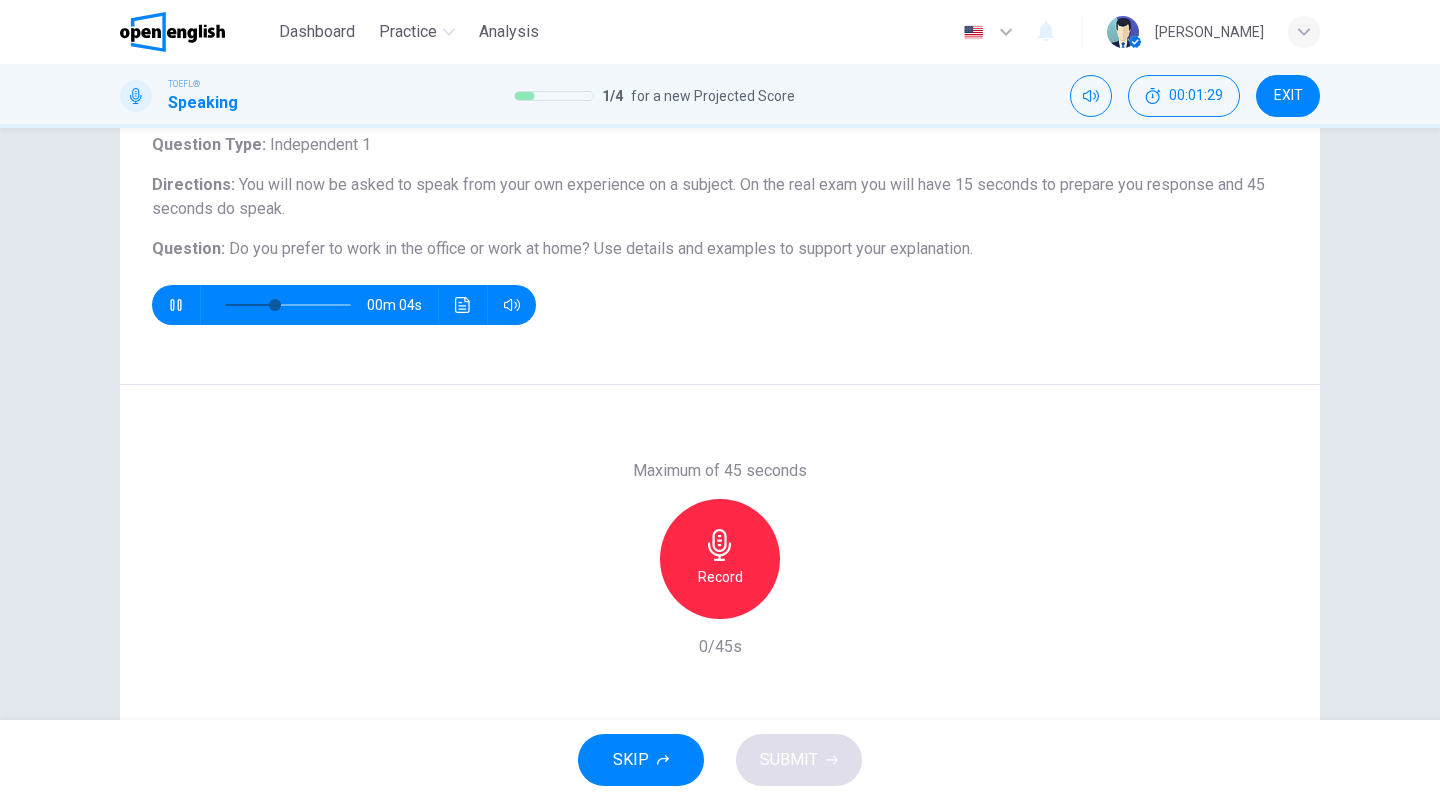 scroll, scrollTop: 137, scrollLeft: 0, axis: vertical 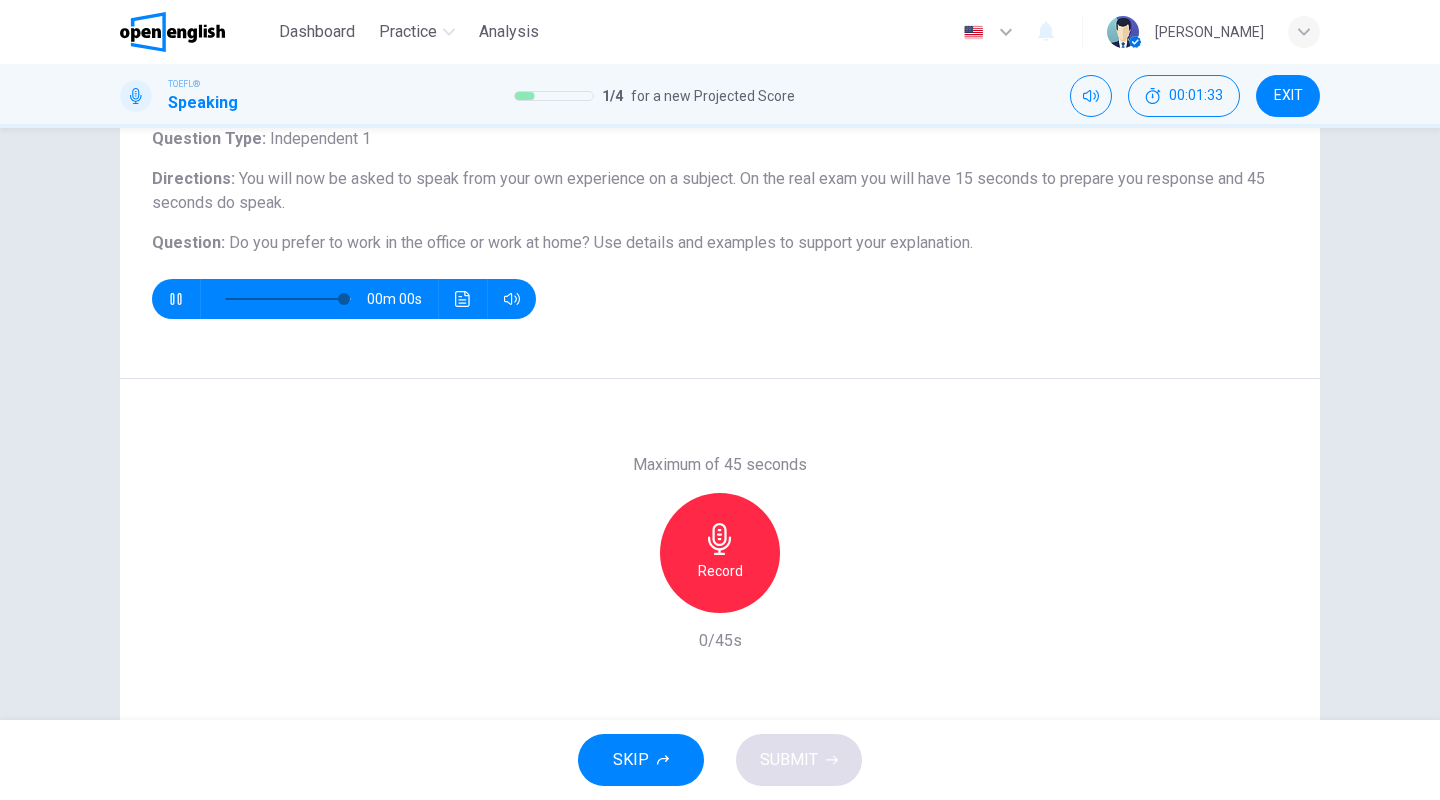 type on "*" 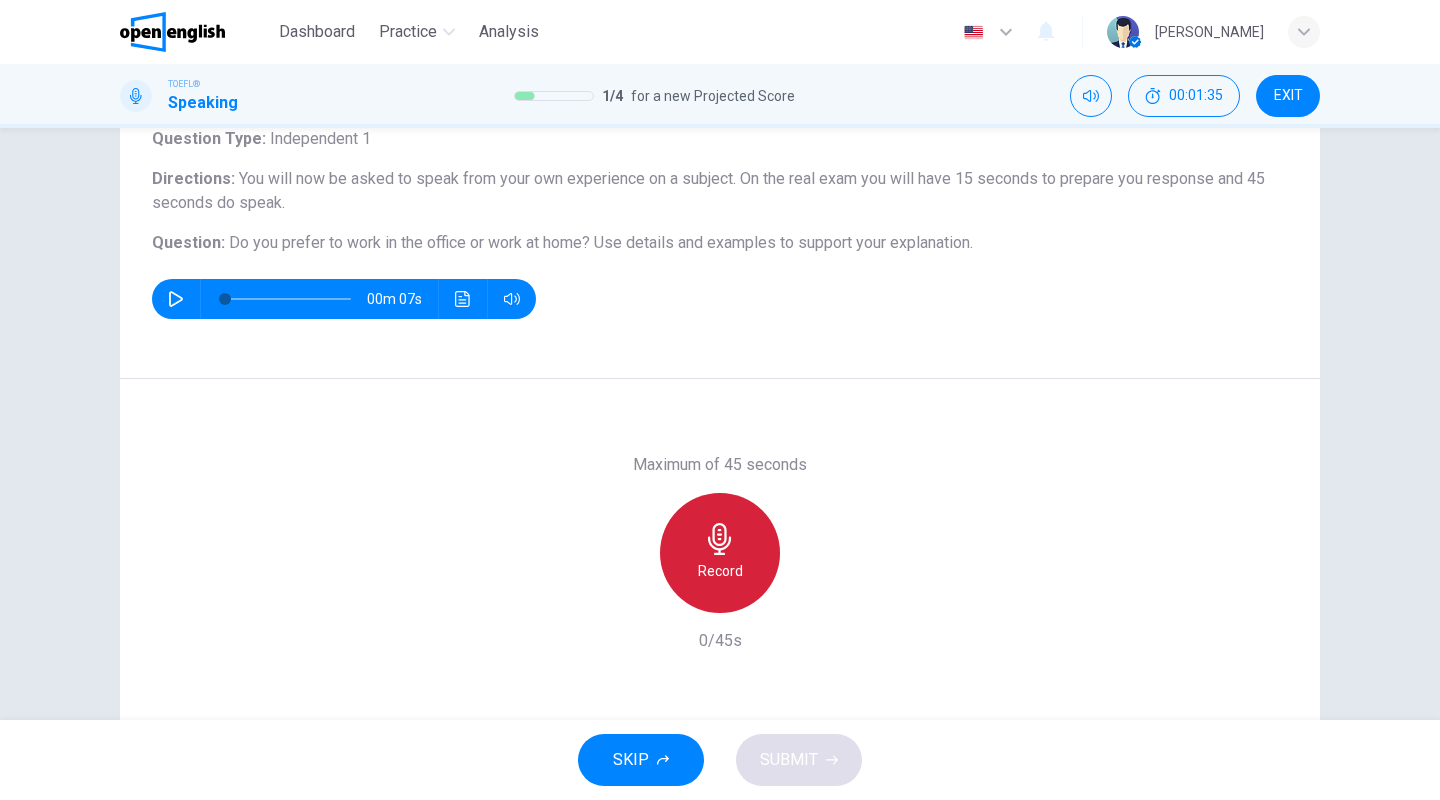 click on "Record" at bounding box center (720, 553) 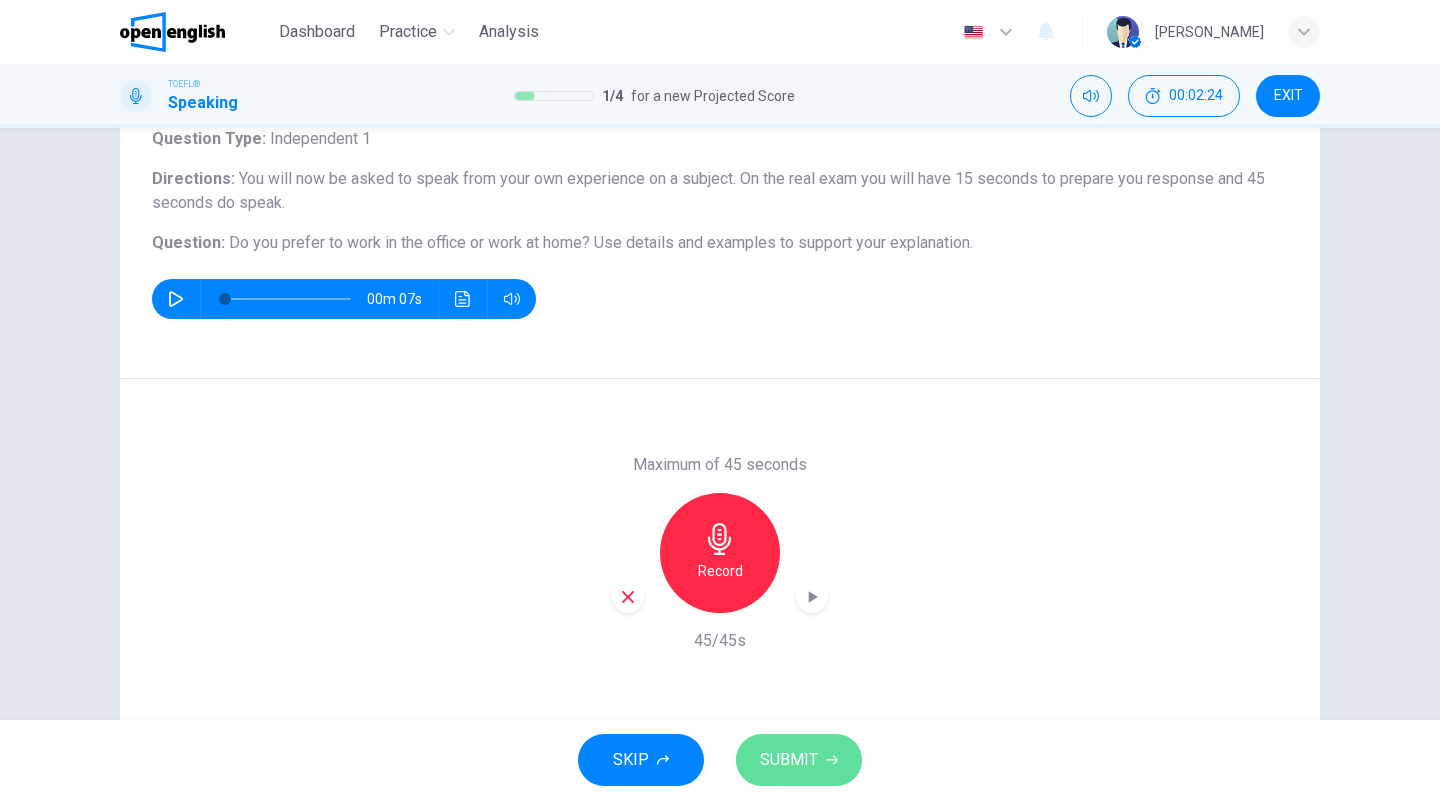 click on "SUBMIT" at bounding box center (799, 760) 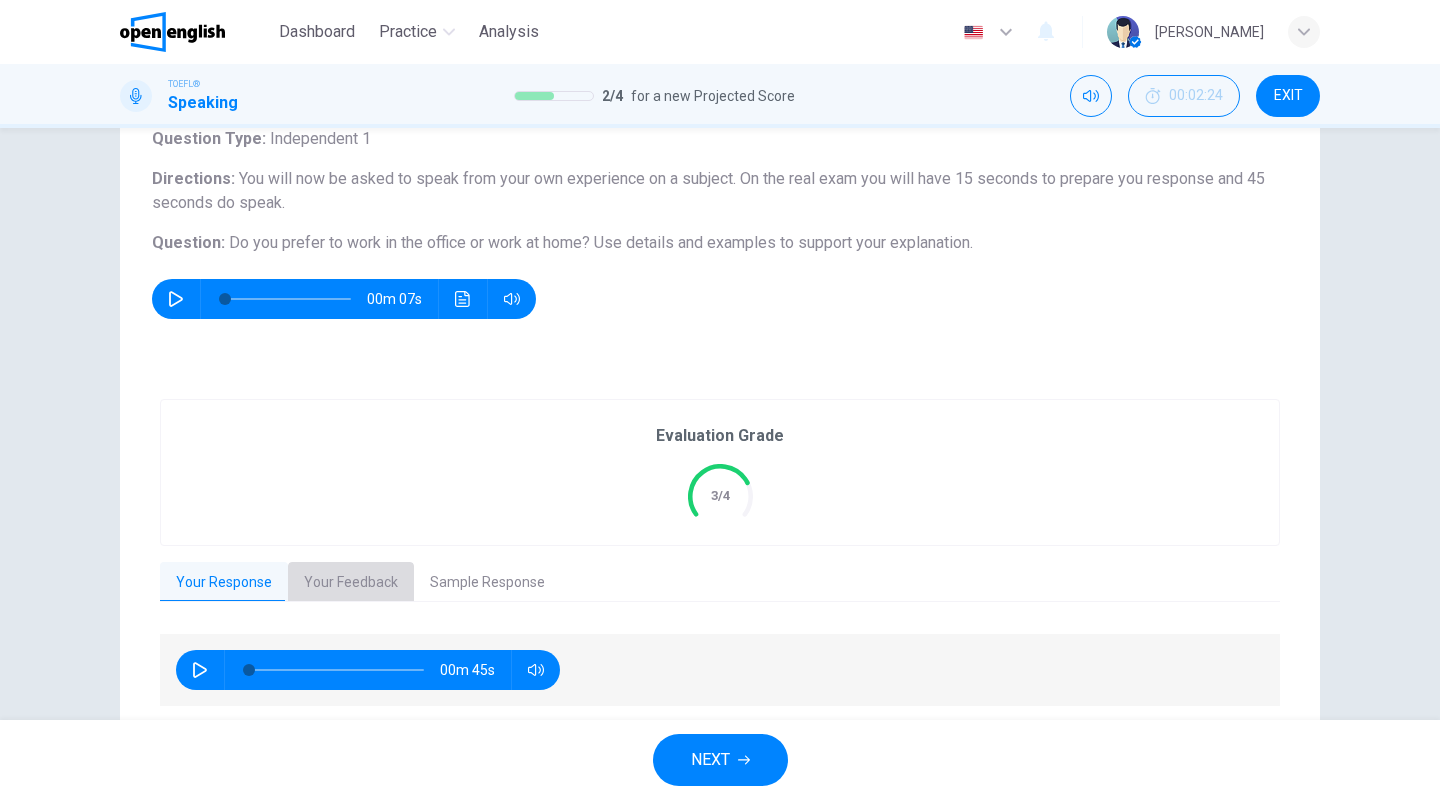 click on "Your Feedback" at bounding box center (351, 583) 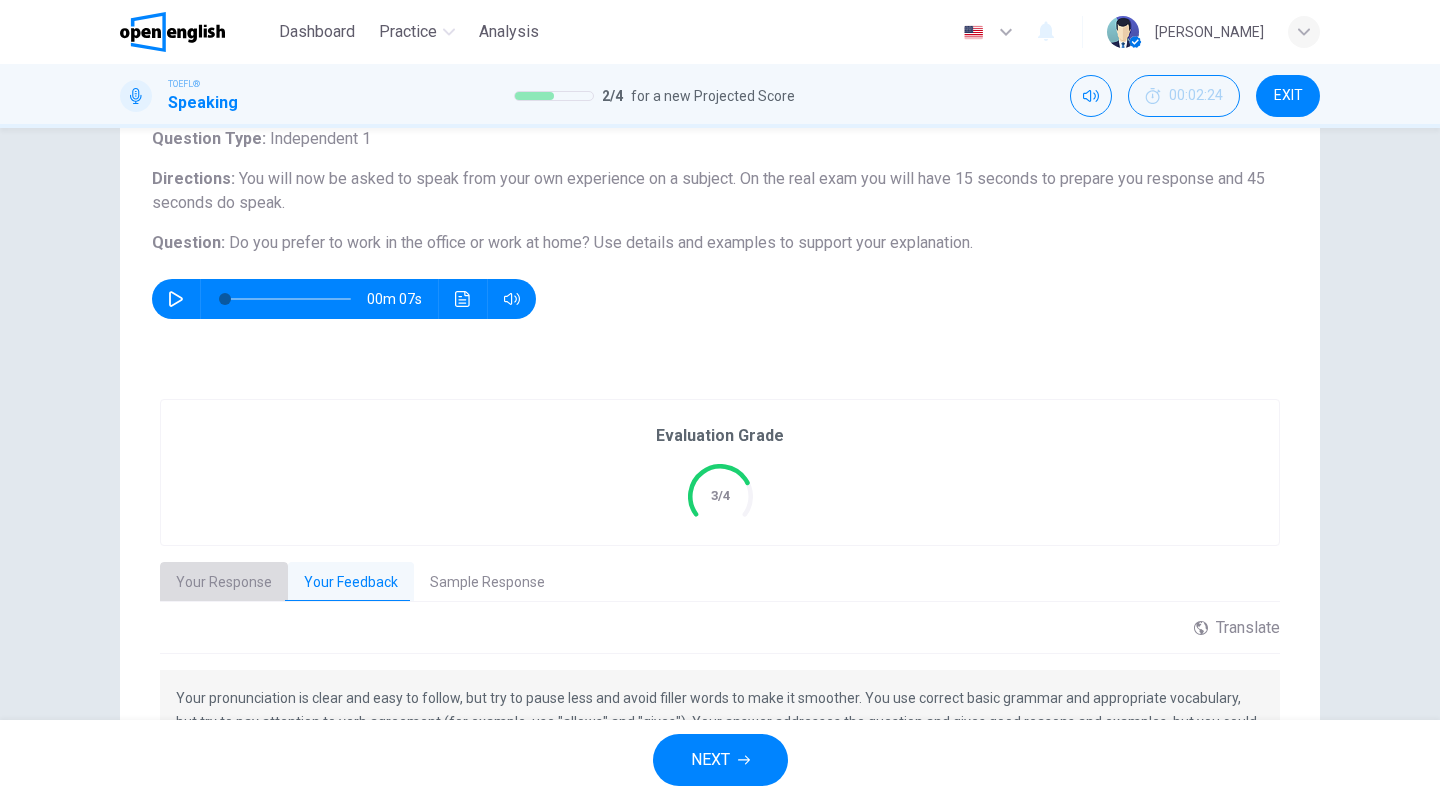 click on "Your Response" at bounding box center [224, 583] 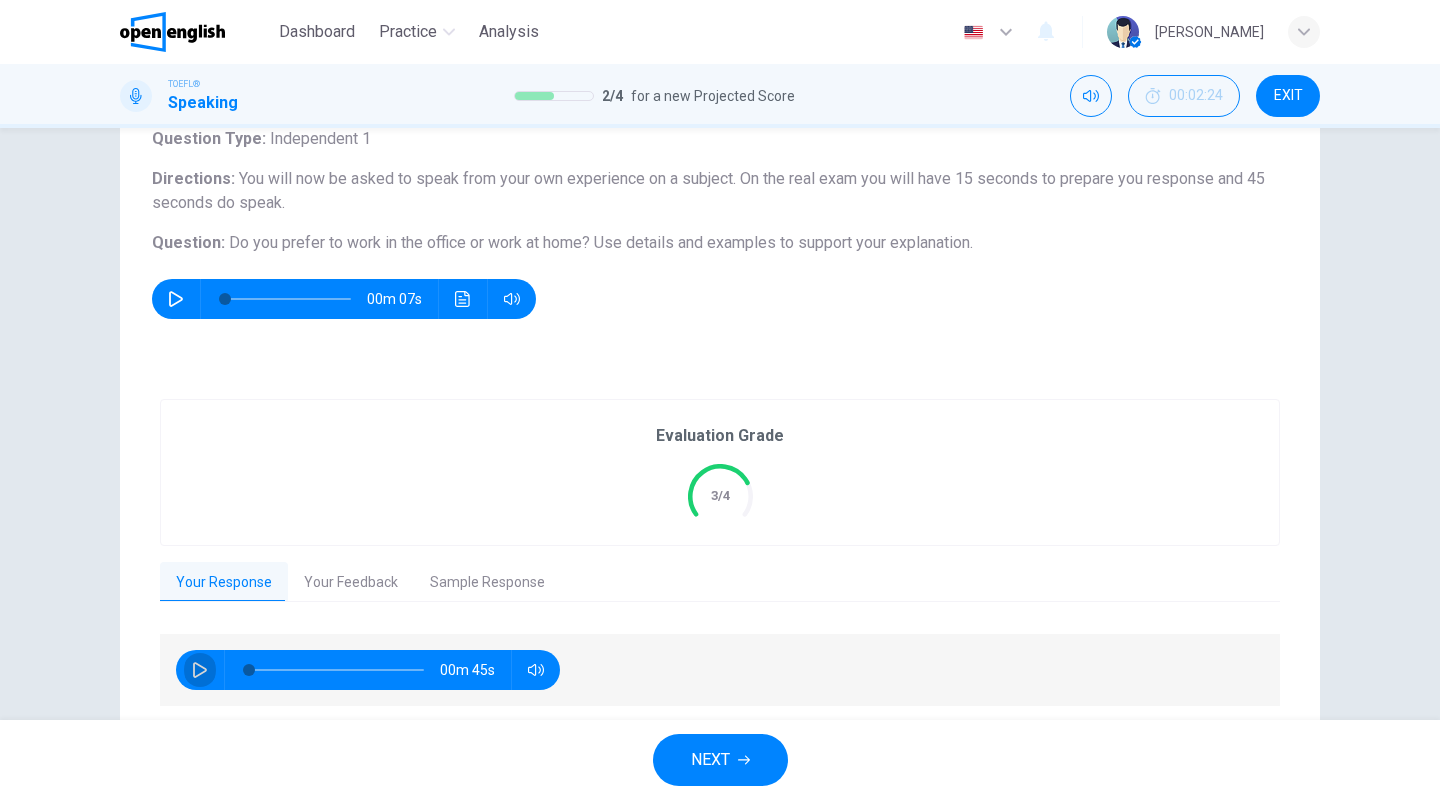 click 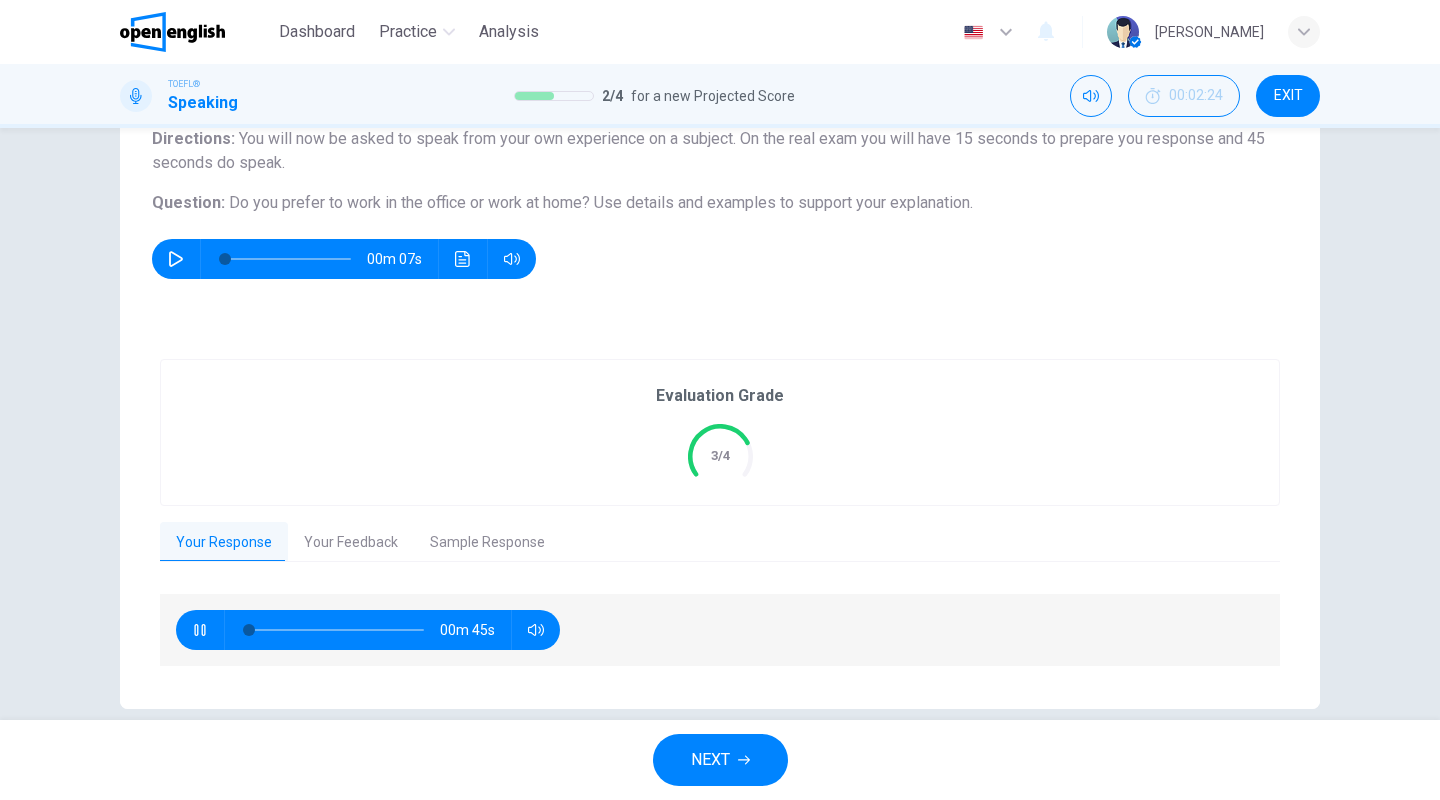 scroll, scrollTop: 206, scrollLeft: 0, axis: vertical 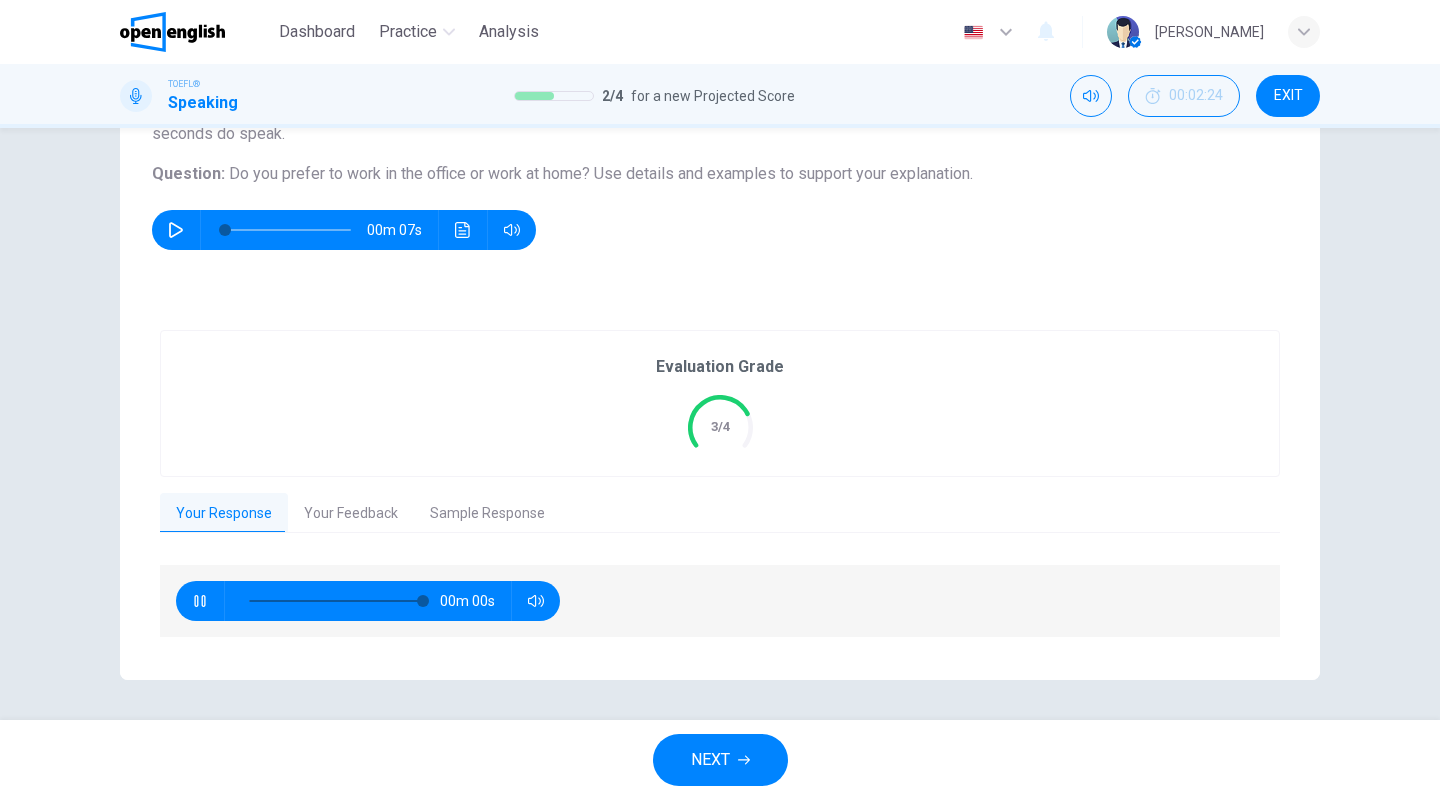 type on "*" 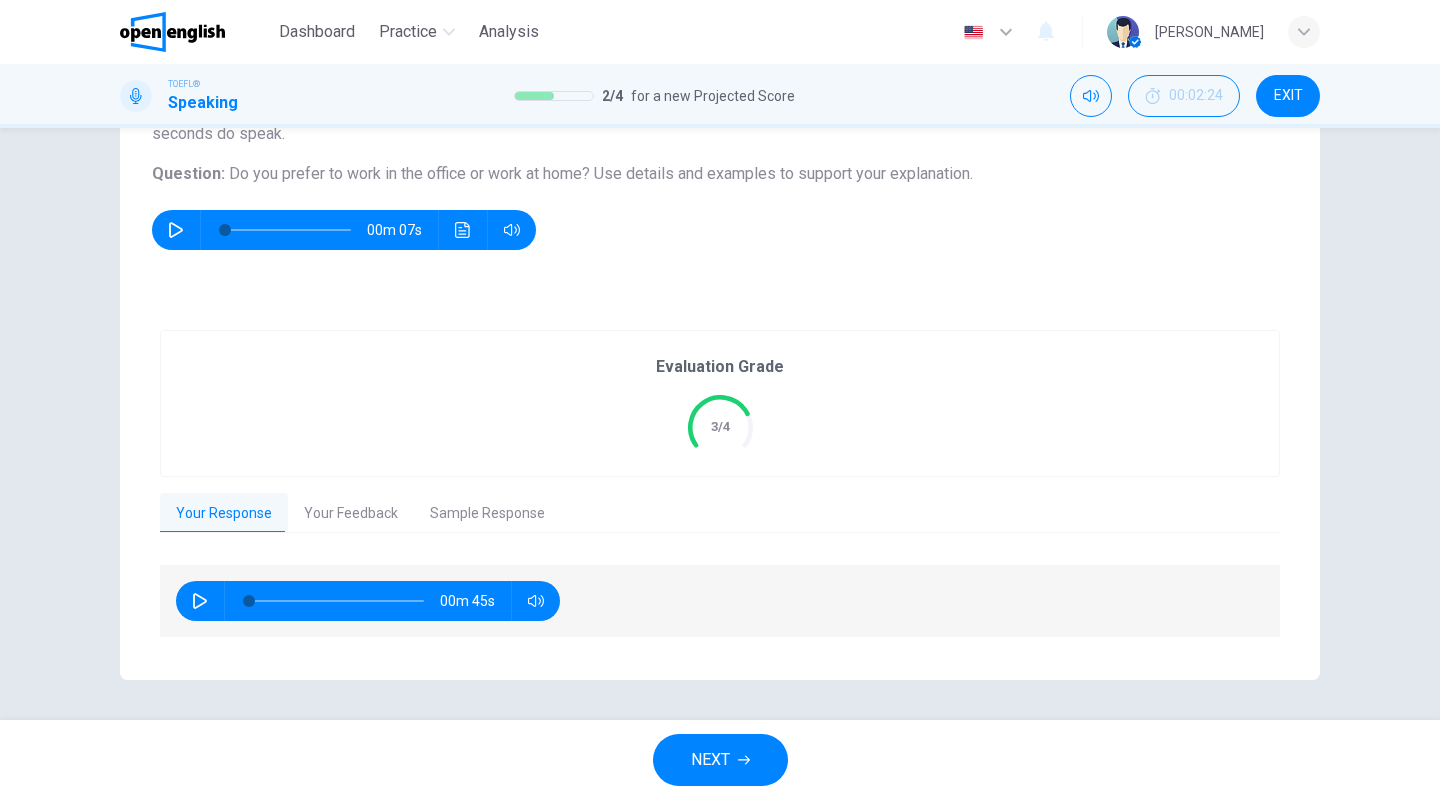 click on "Your Feedback" at bounding box center (351, 514) 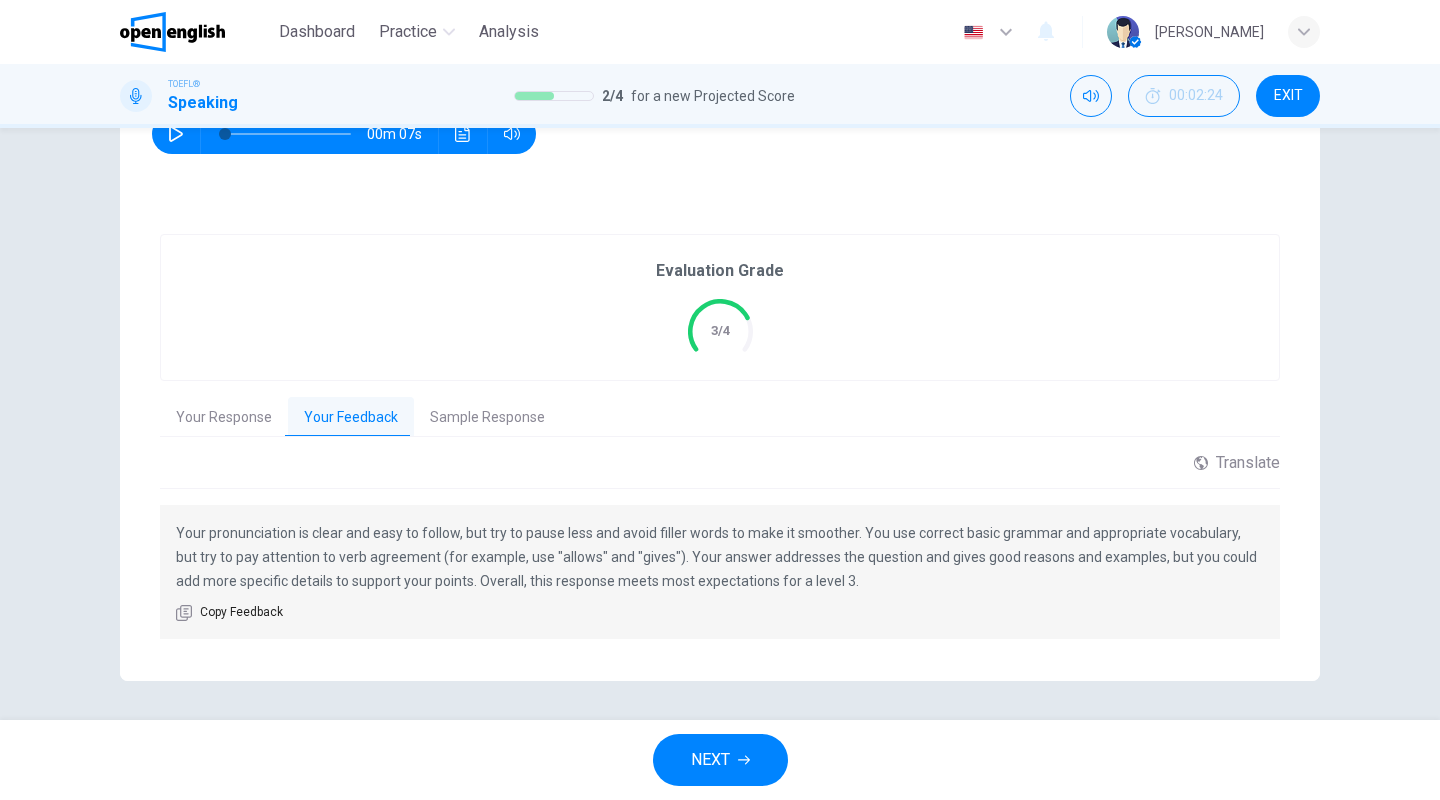 scroll, scrollTop: 304, scrollLeft: 0, axis: vertical 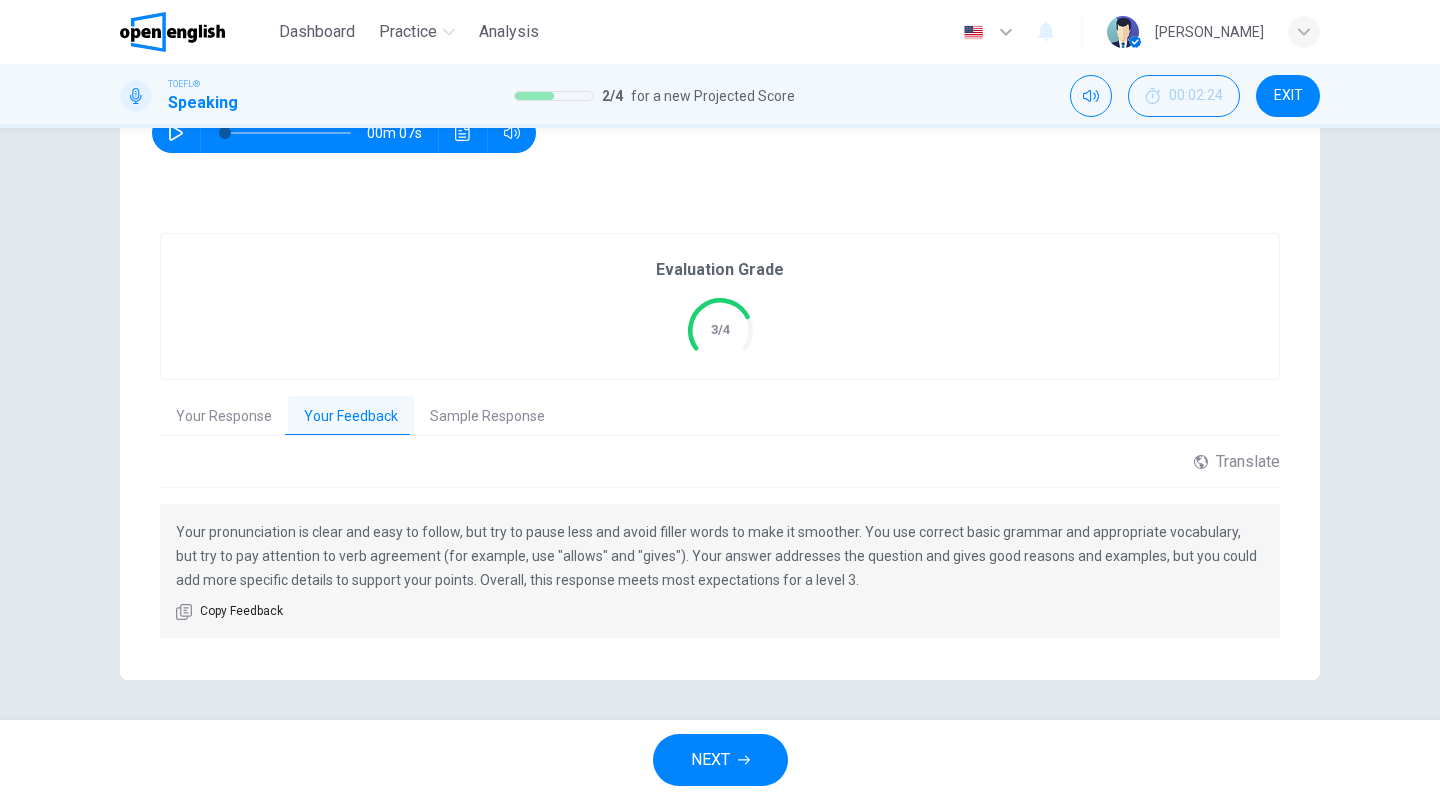 click on "Sample Response" at bounding box center (487, 417) 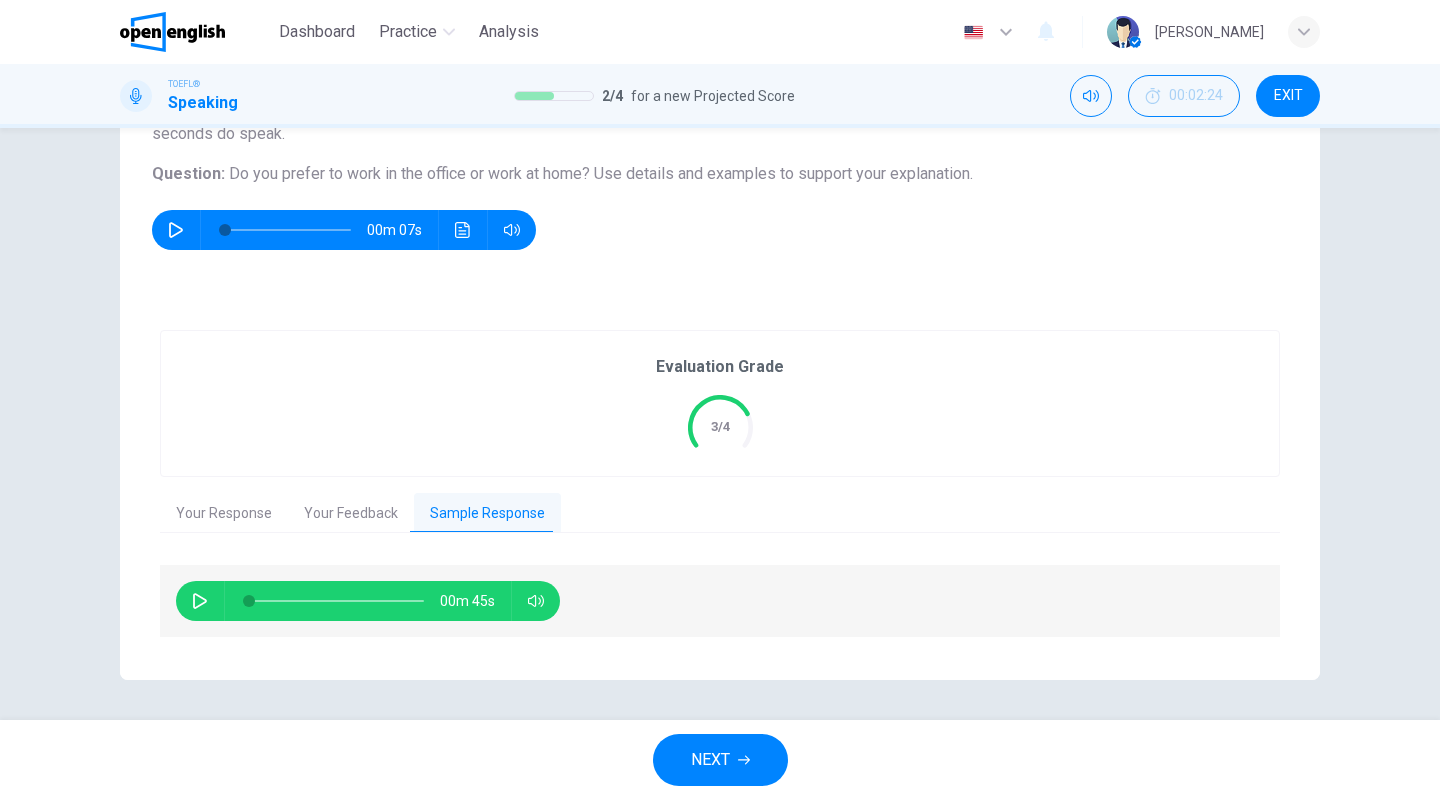 scroll, scrollTop: 206, scrollLeft: 0, axis: vertical 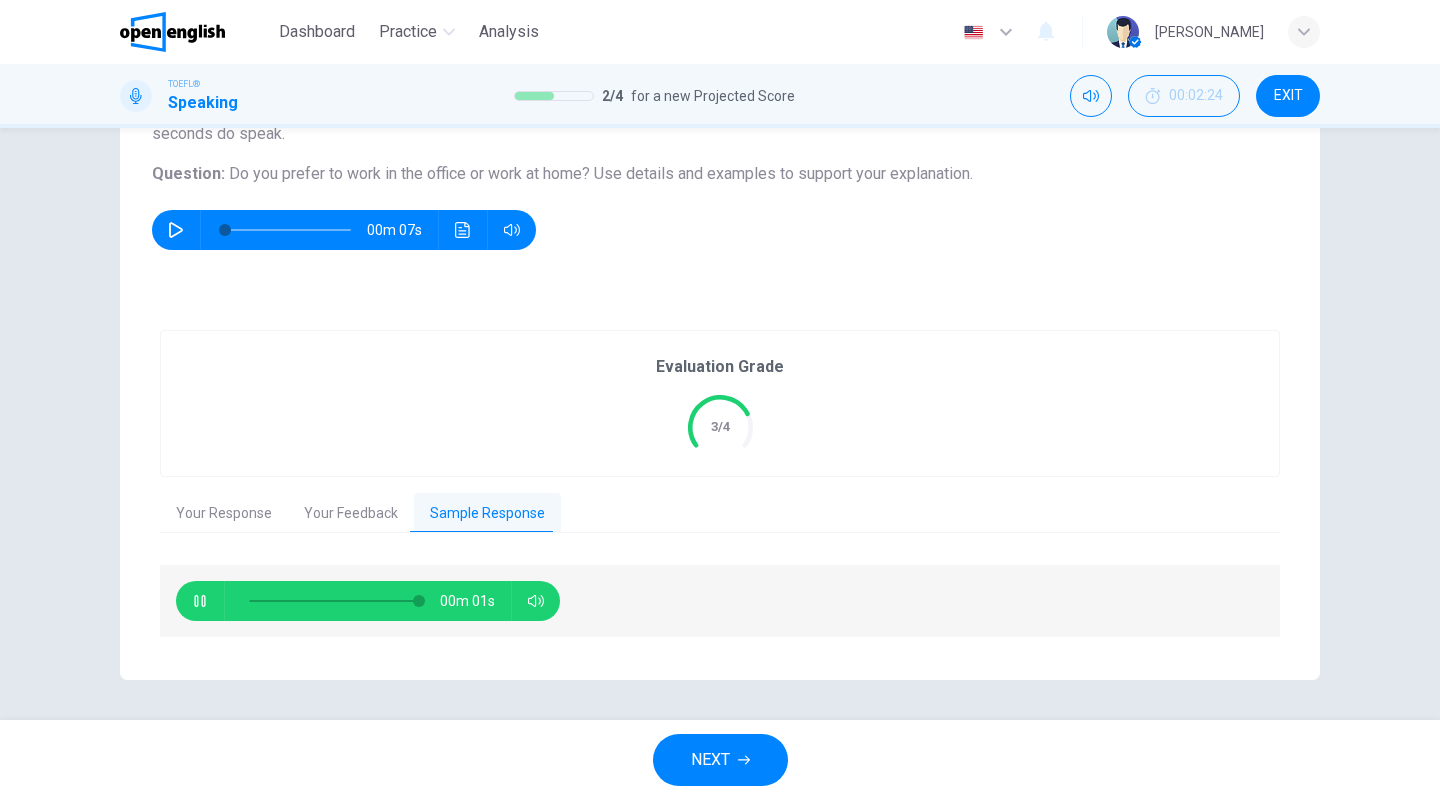 type on "*" 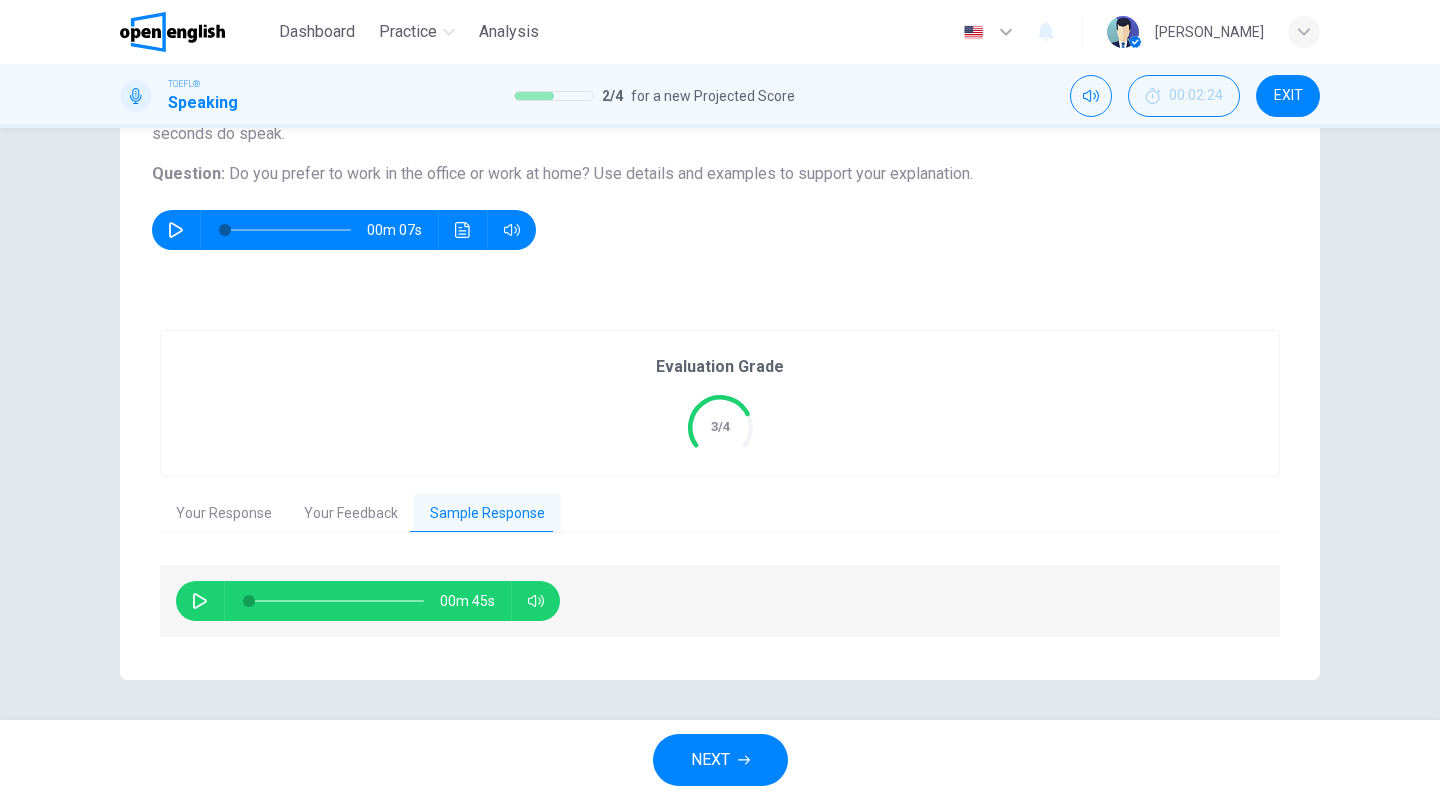 click on "NEXT" at bounding box center [720, 760] 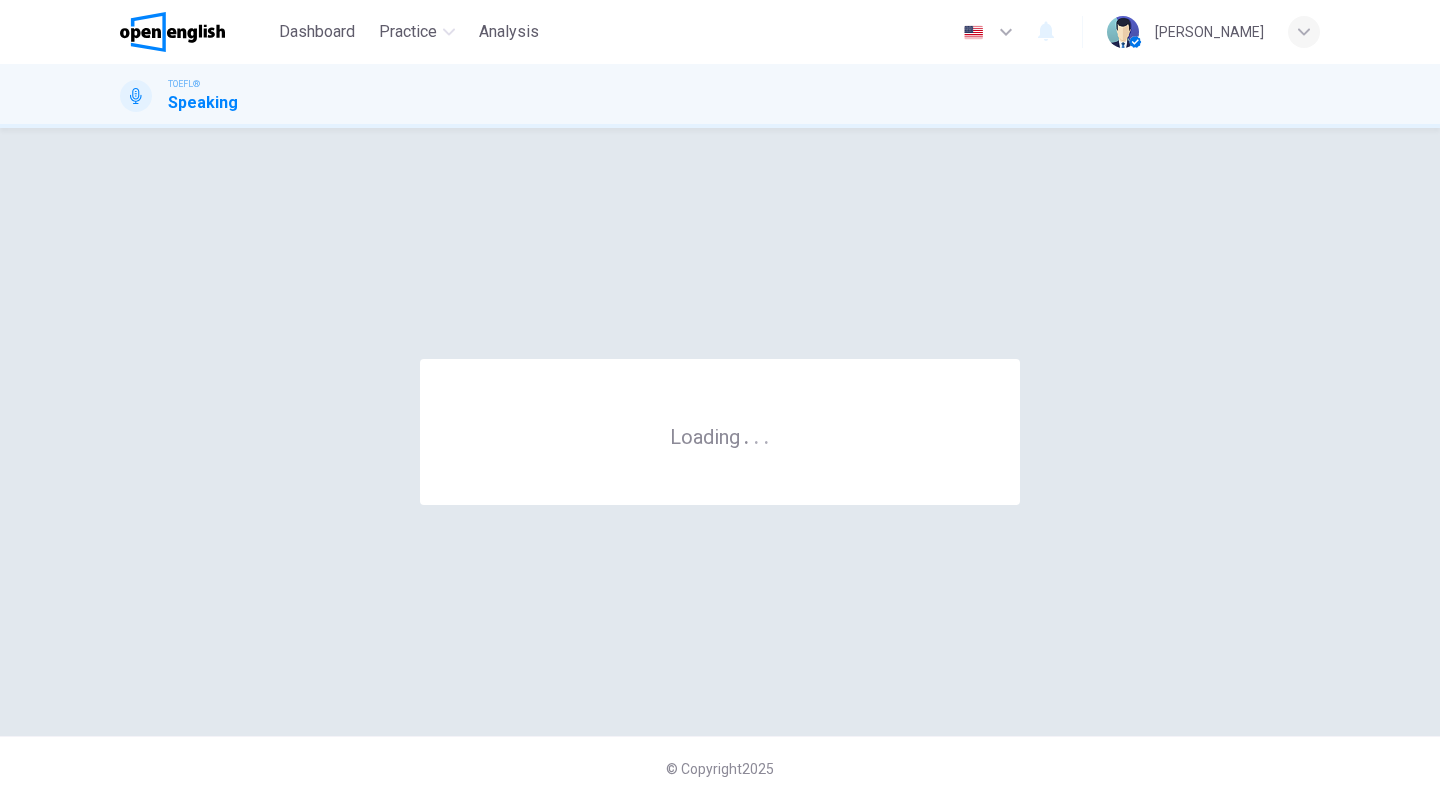 scroll, scrollTop: 0, scrollLeft: 0, axis: both 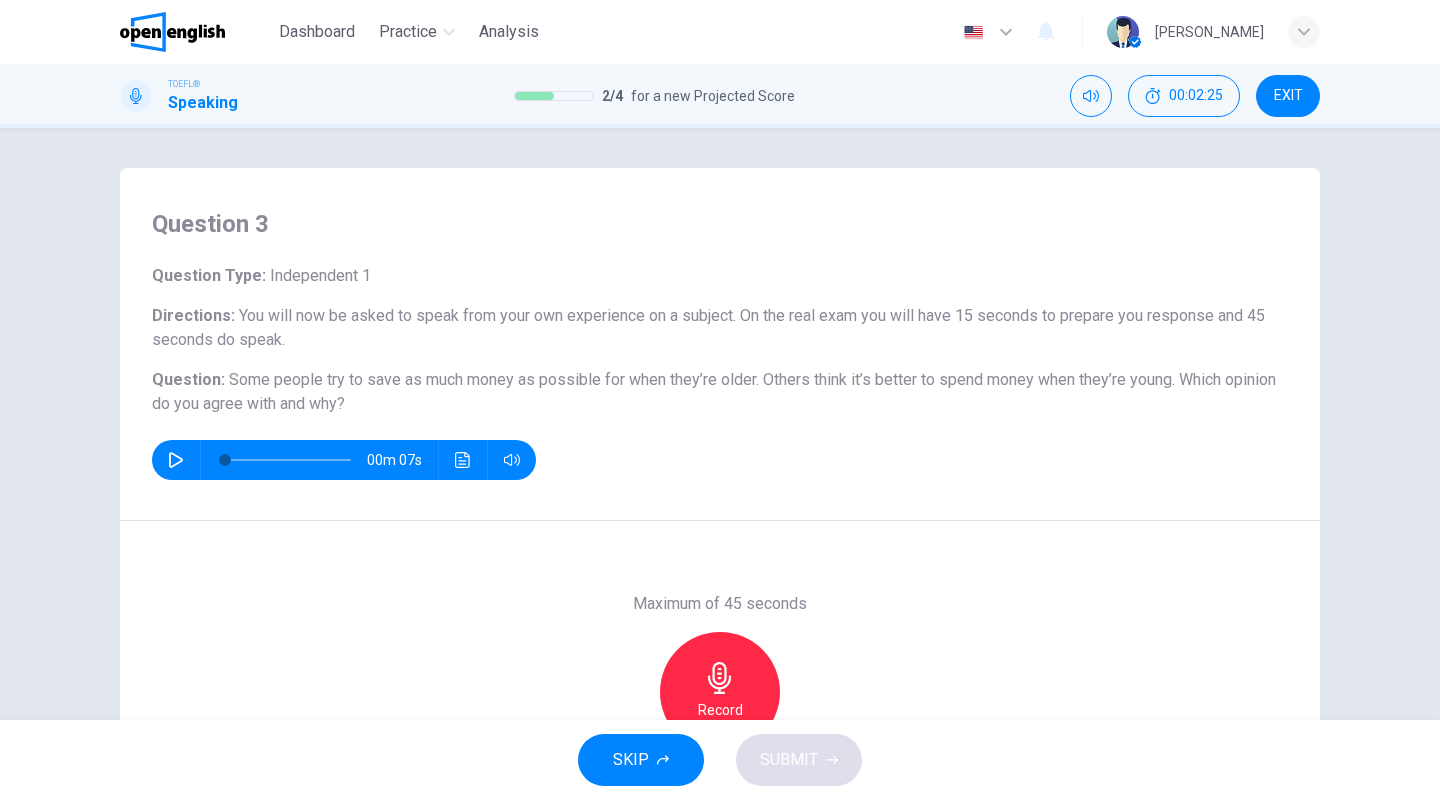 click at bounding box center (176, 460) 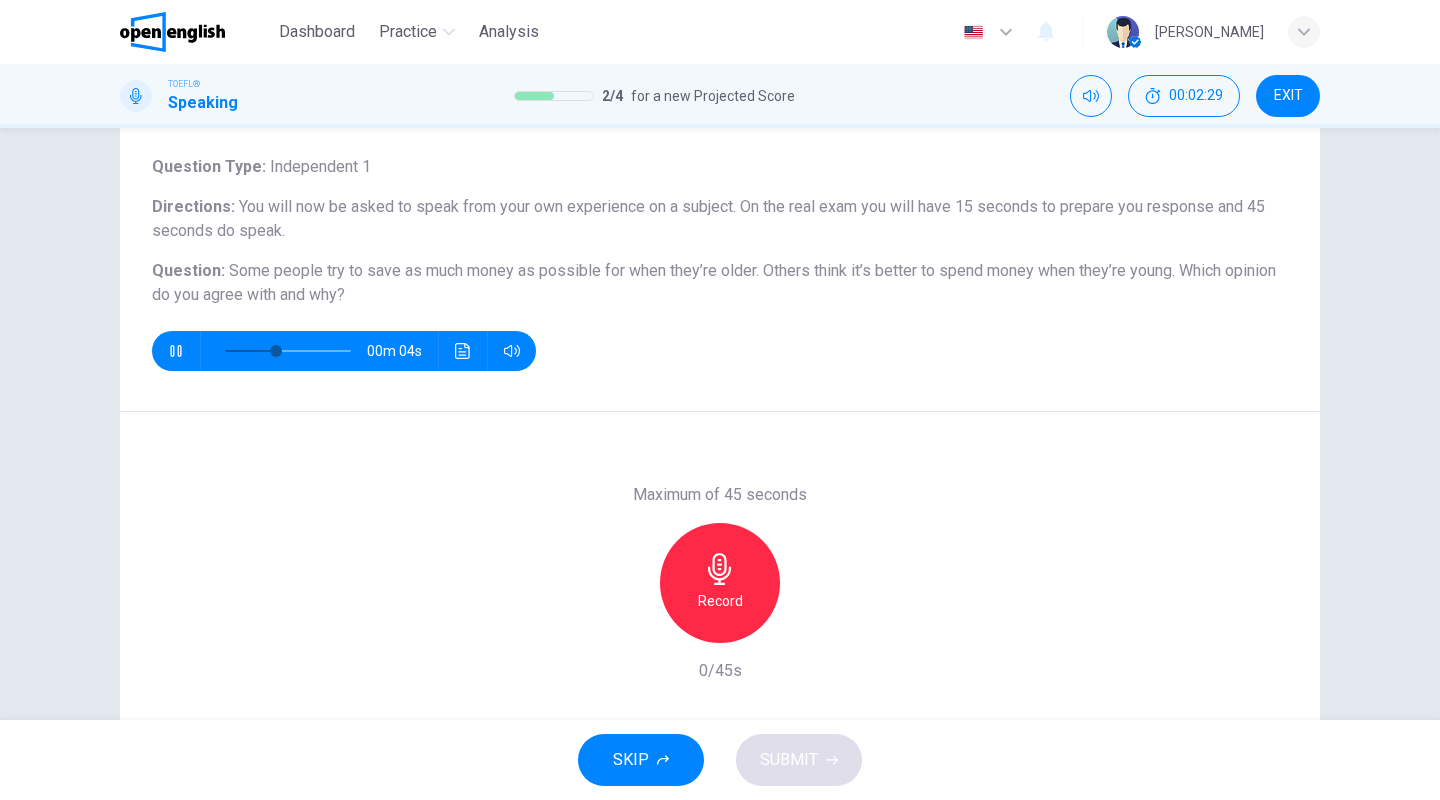 scroll, scrollTop: 110, scrollLeft: 0, axis: vertical 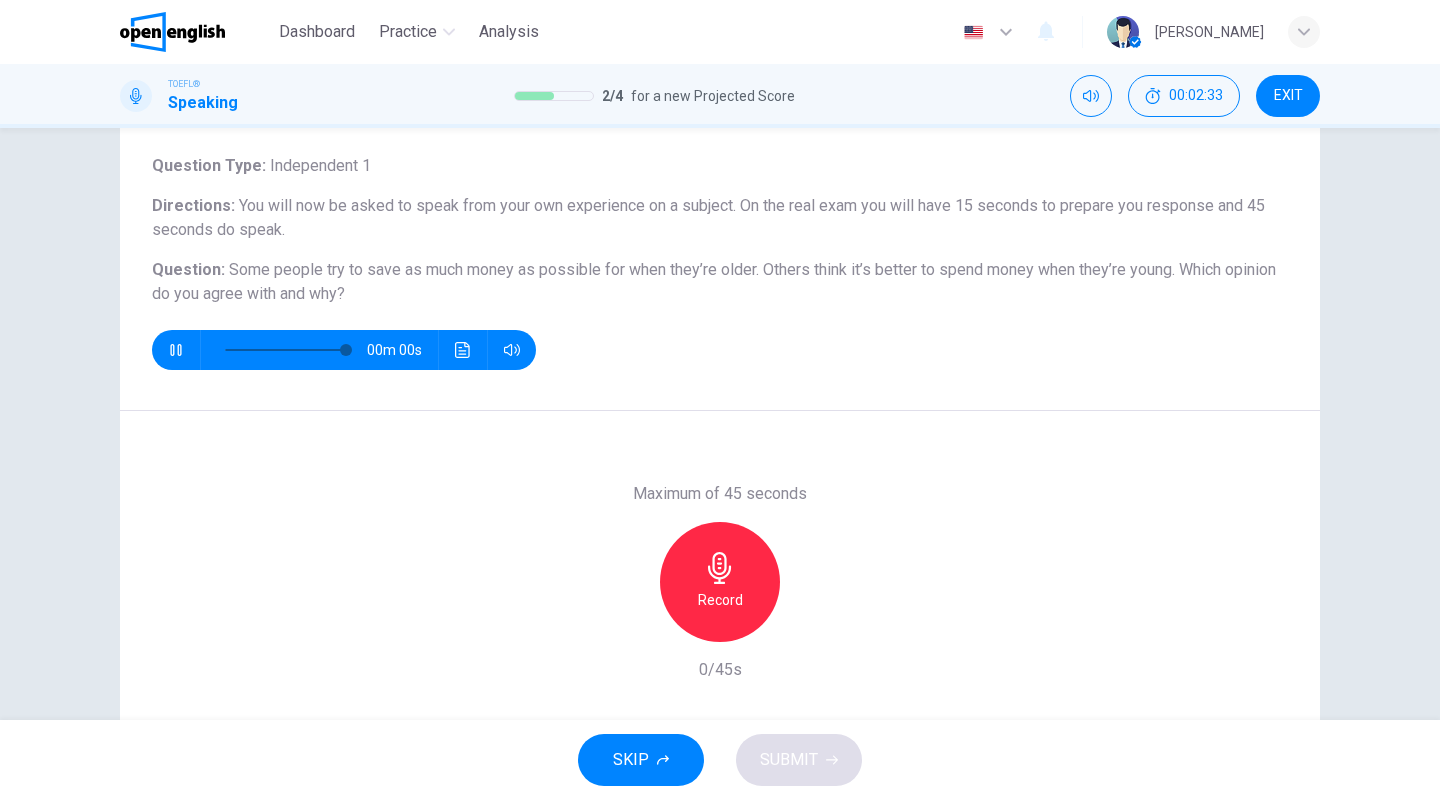 type on "*" 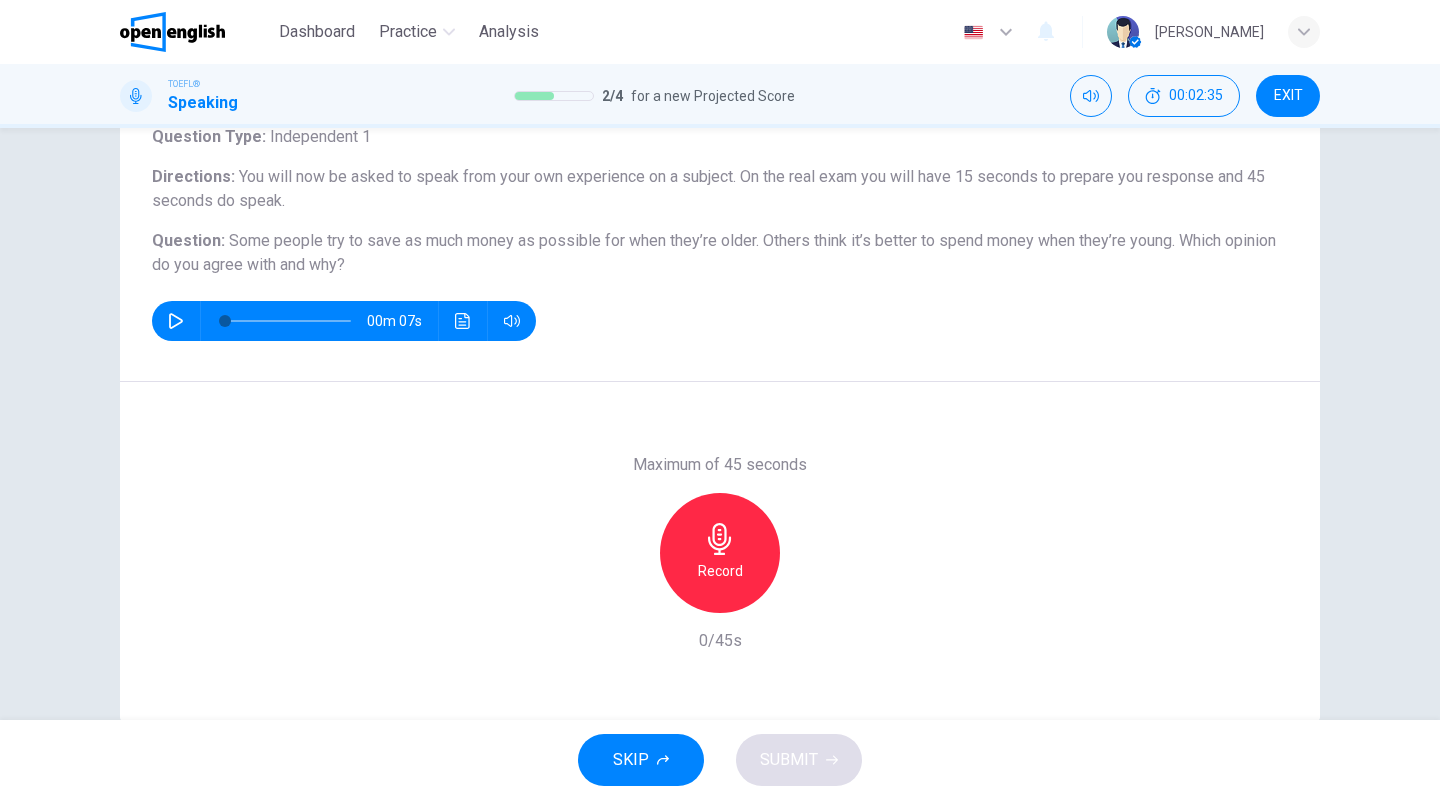 scroll, scrollTop: 148, scrollLeft: 0, axis: vertical 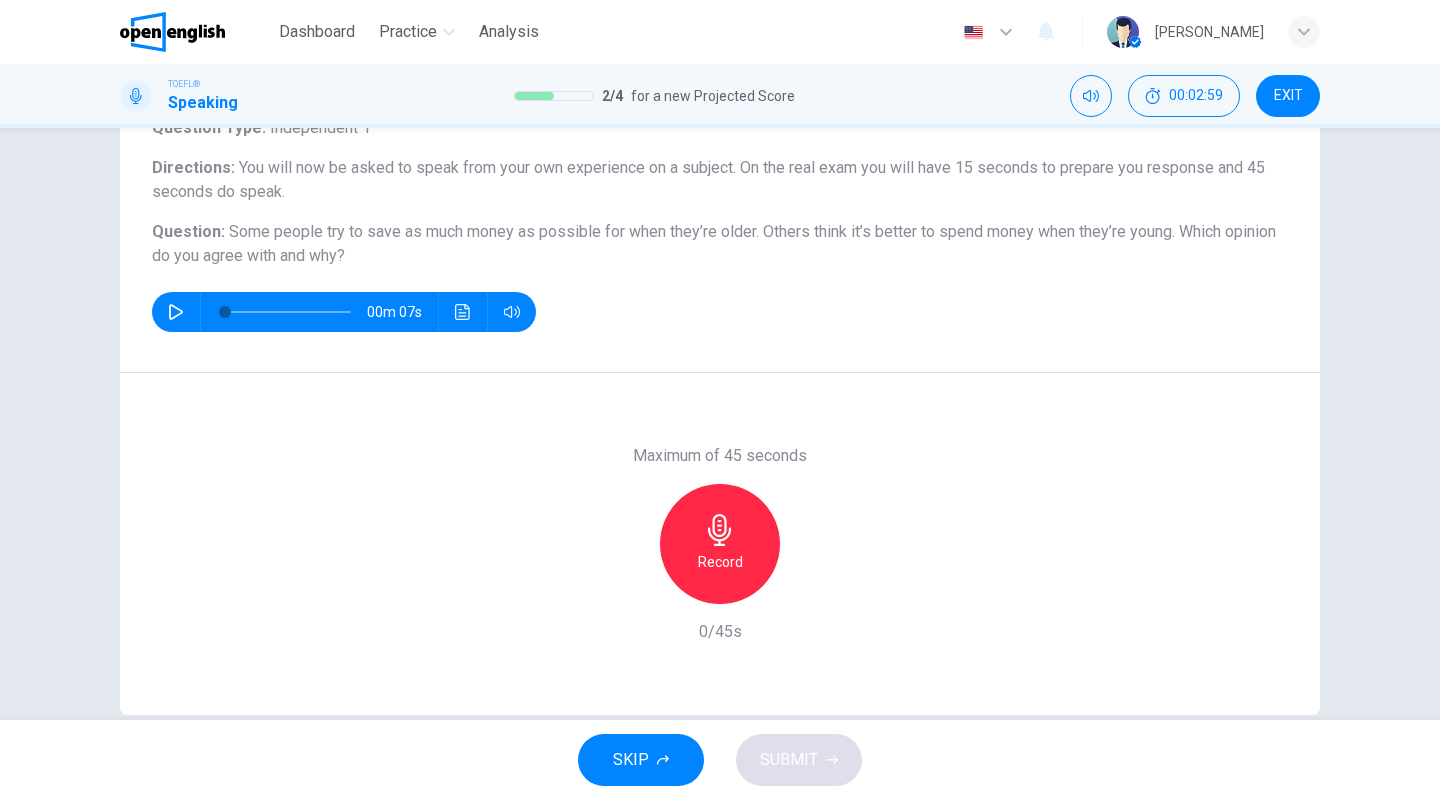 click on "Record" at bounding box center [720, 544] 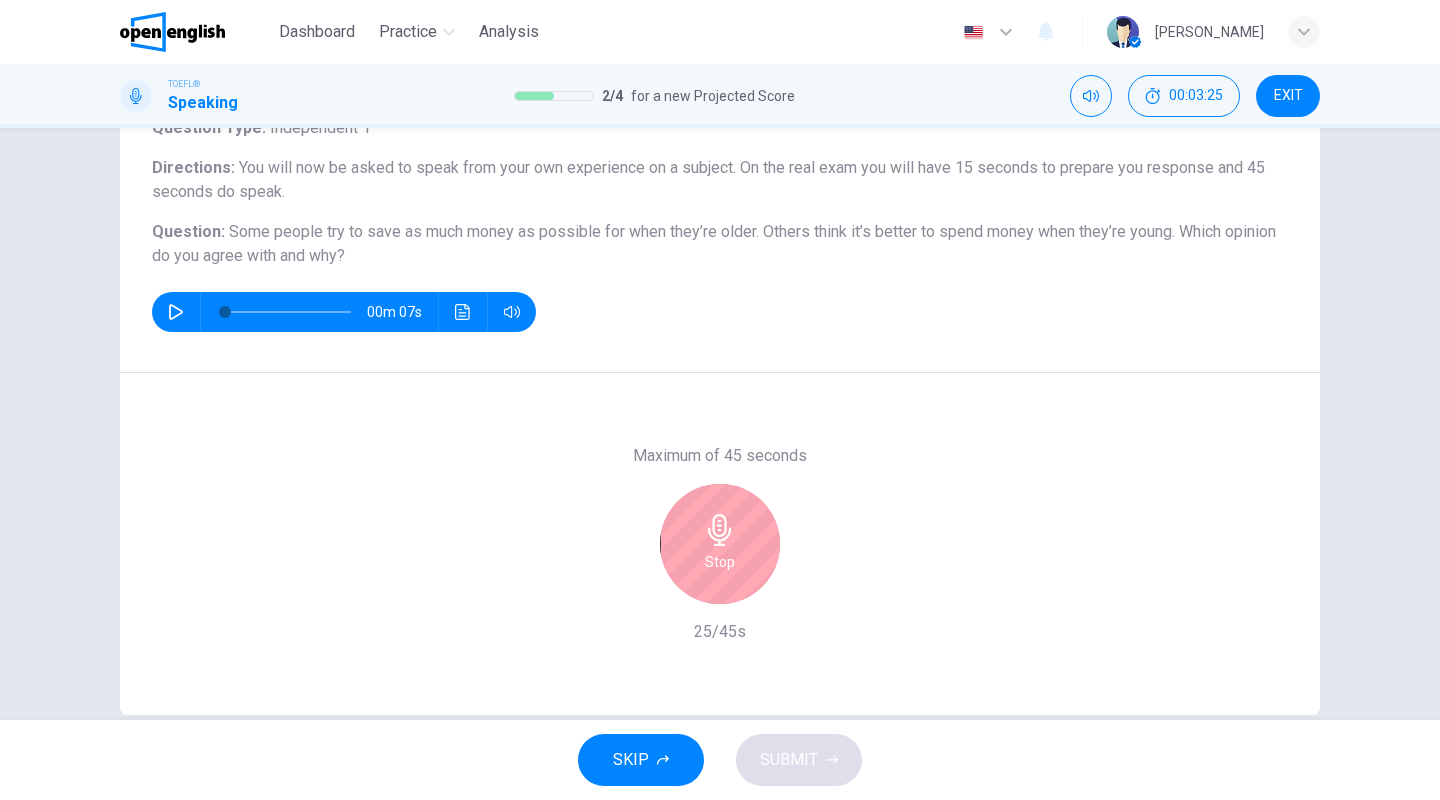 scroll, scrollTop: 183, scrollLeft: 0, axis: vertical 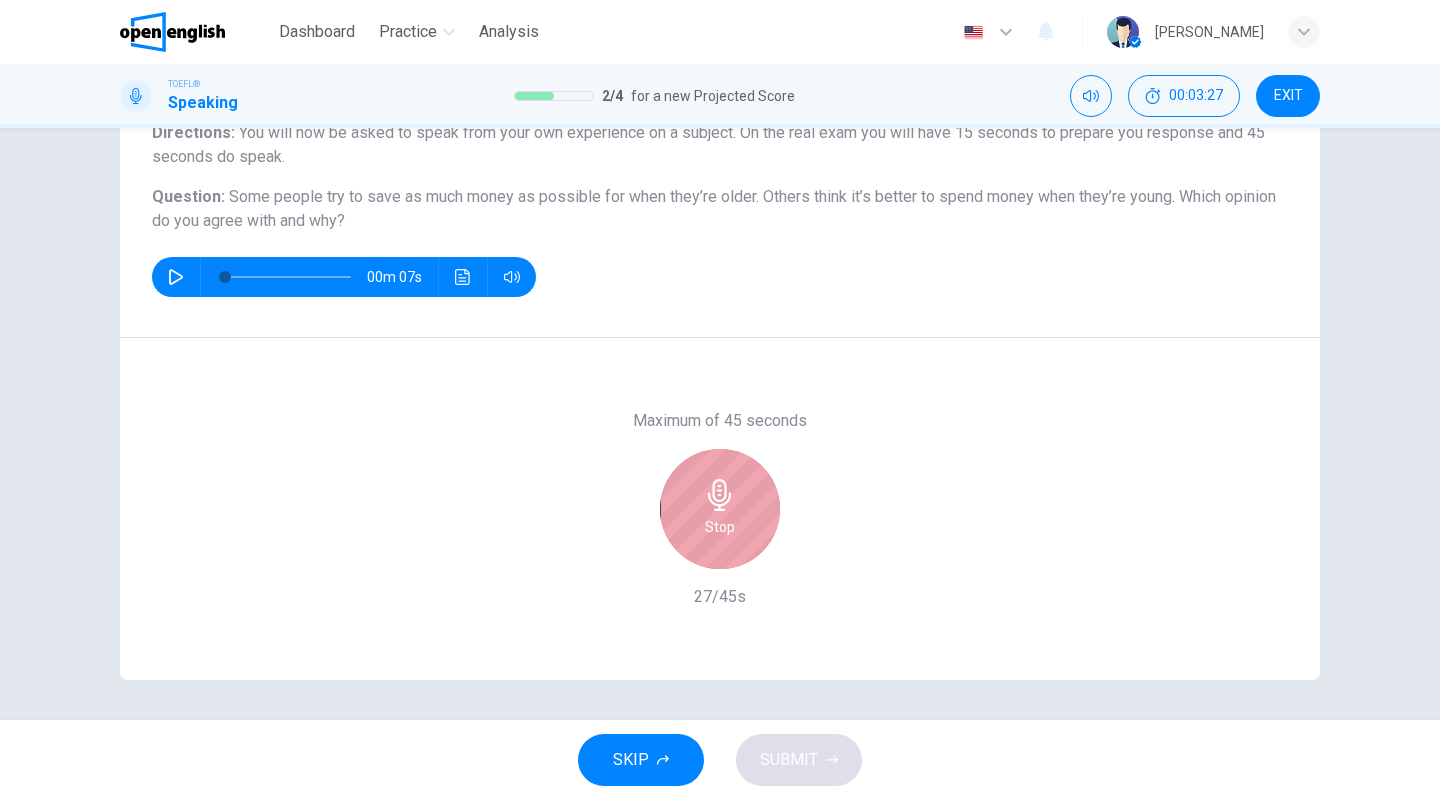 click on "Stop" at bounding box center (720, 509) 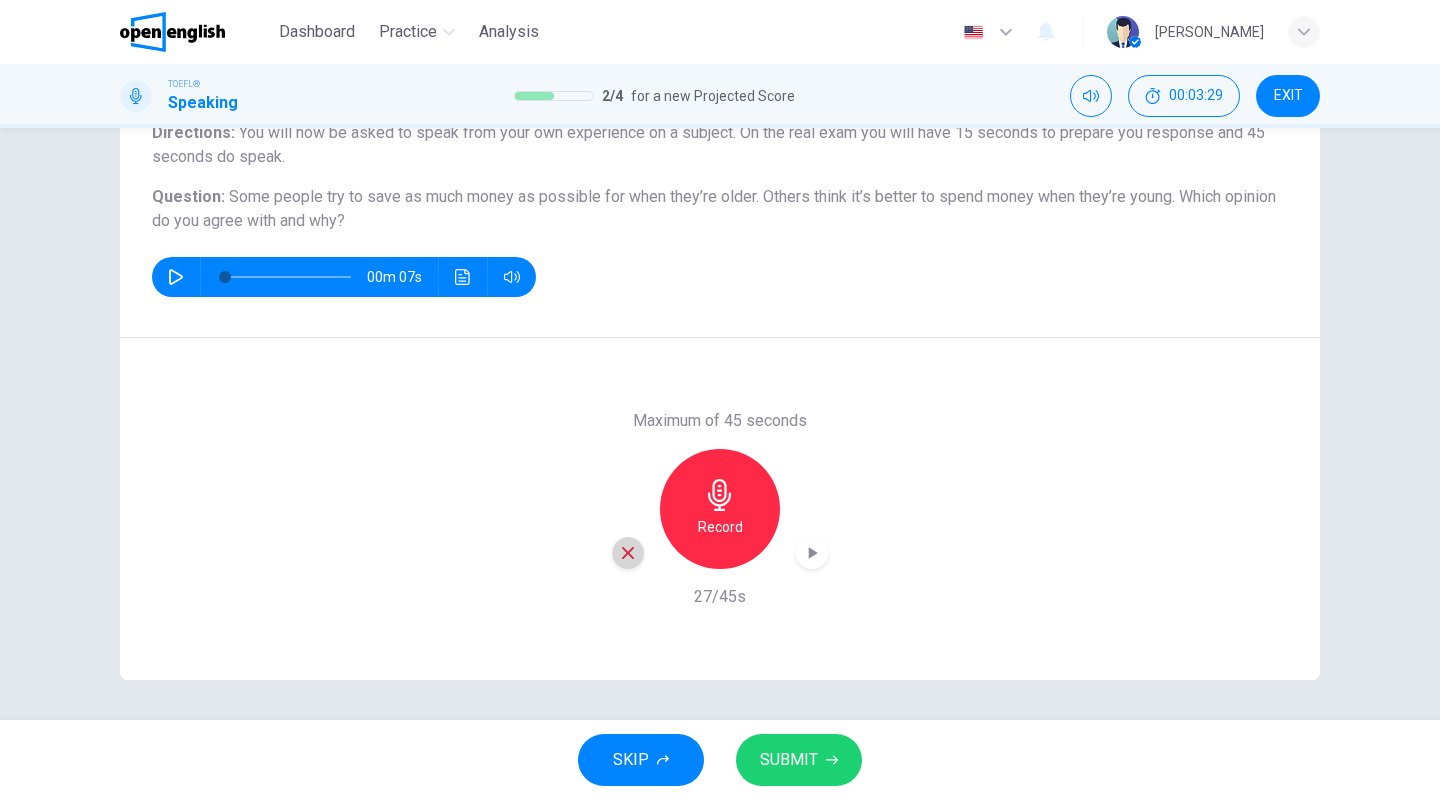 click 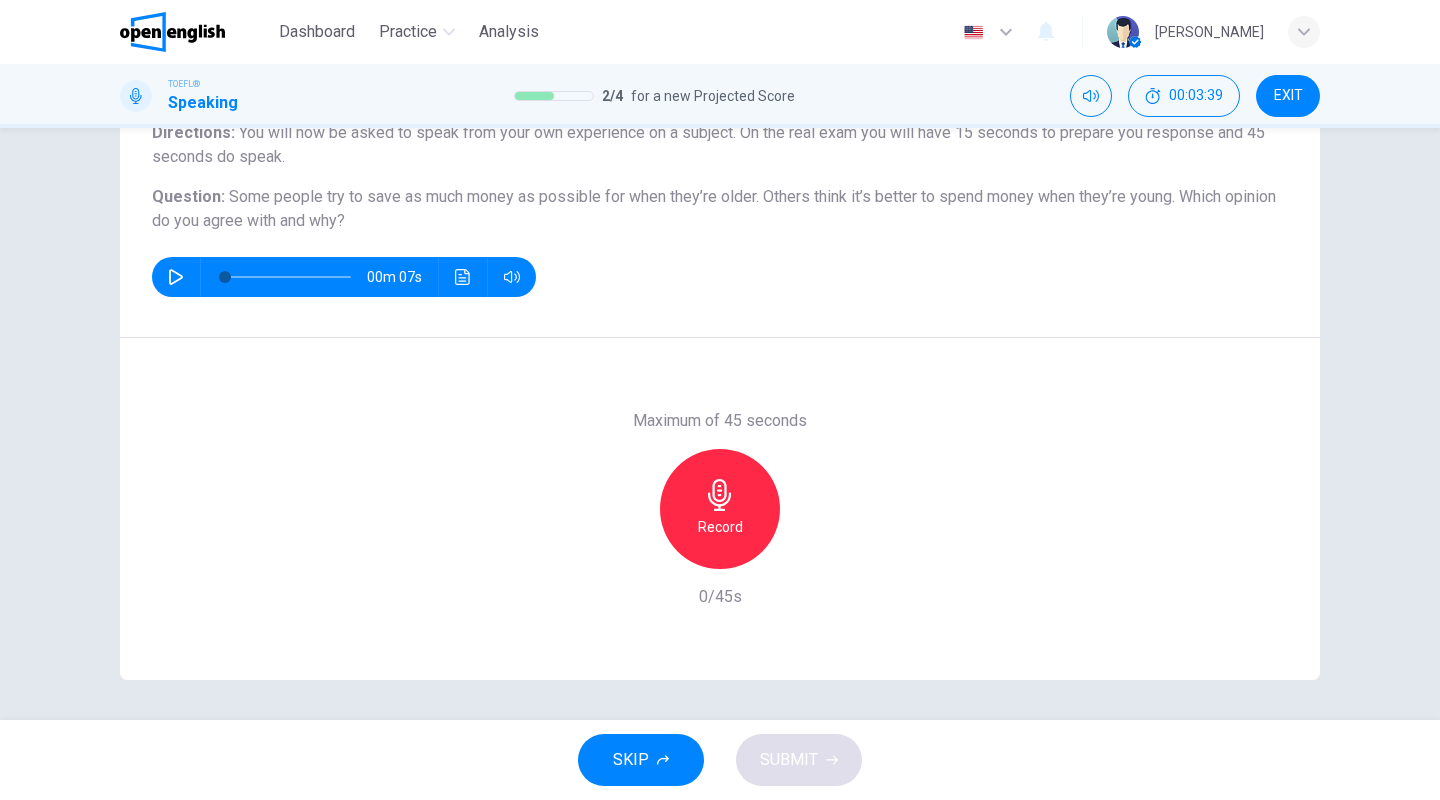 click 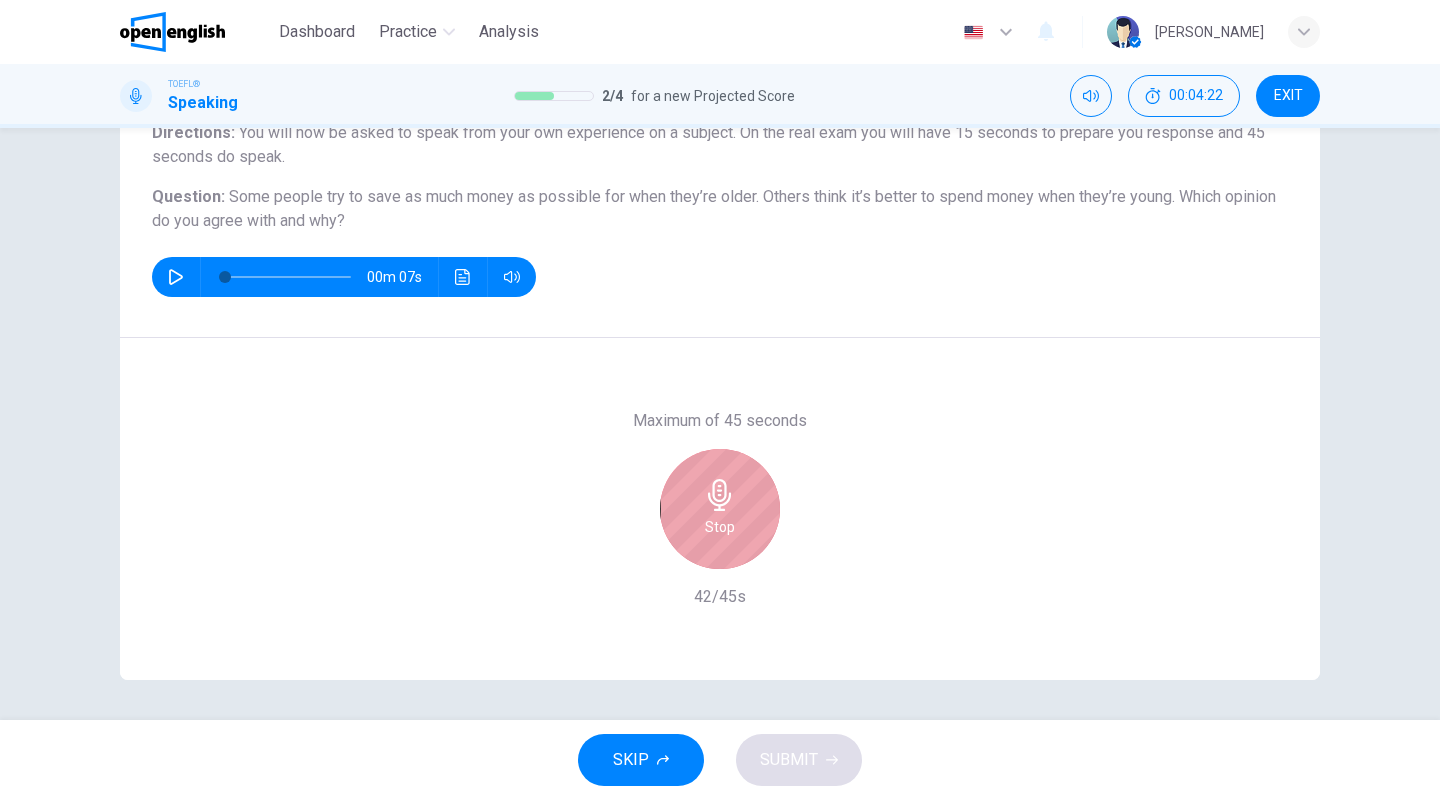 click on "Stop" at bounding box center (720, 509) 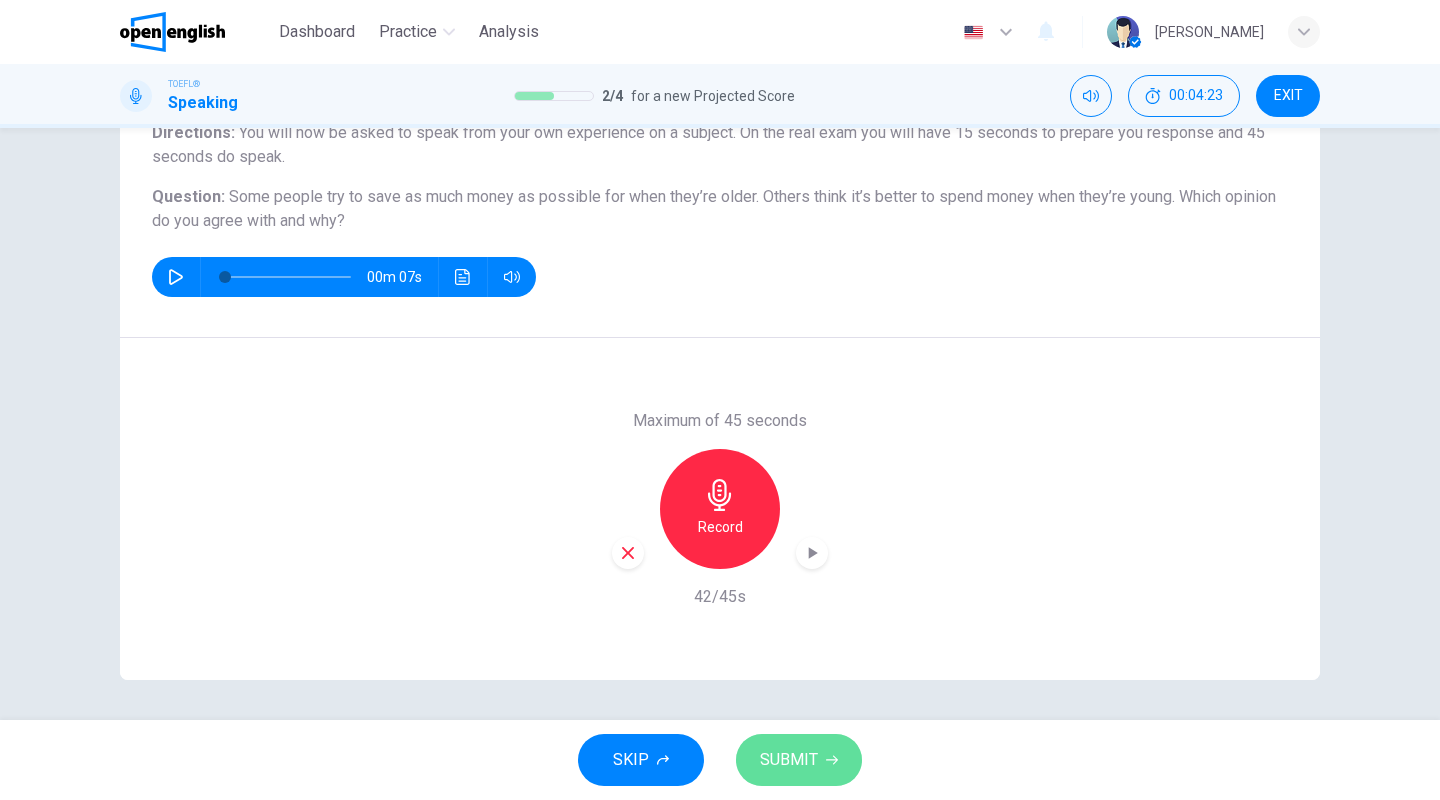 click on "SUBMIT" at bounding box center [799, 760] 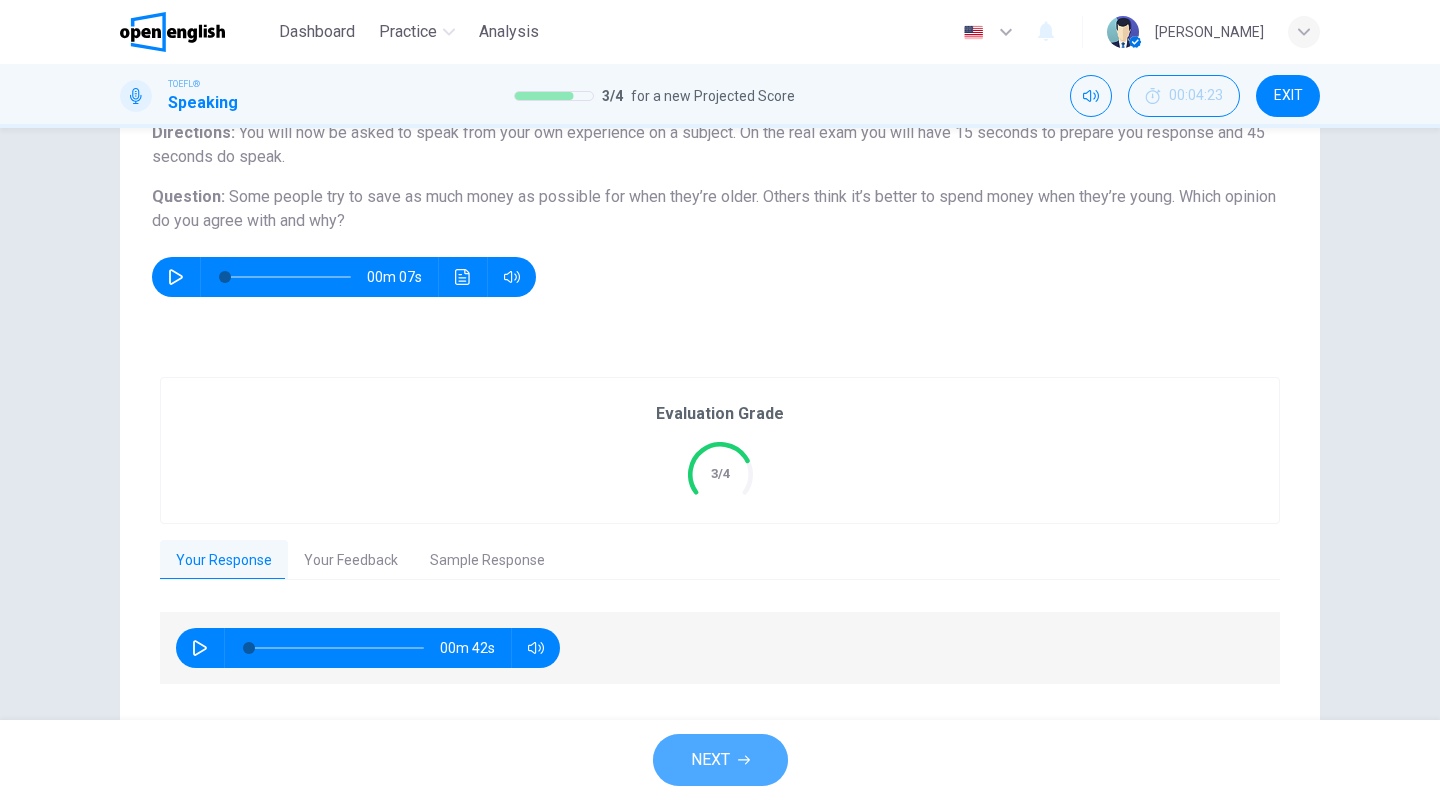 click on "NEXT" at bounding box center [720, 760] 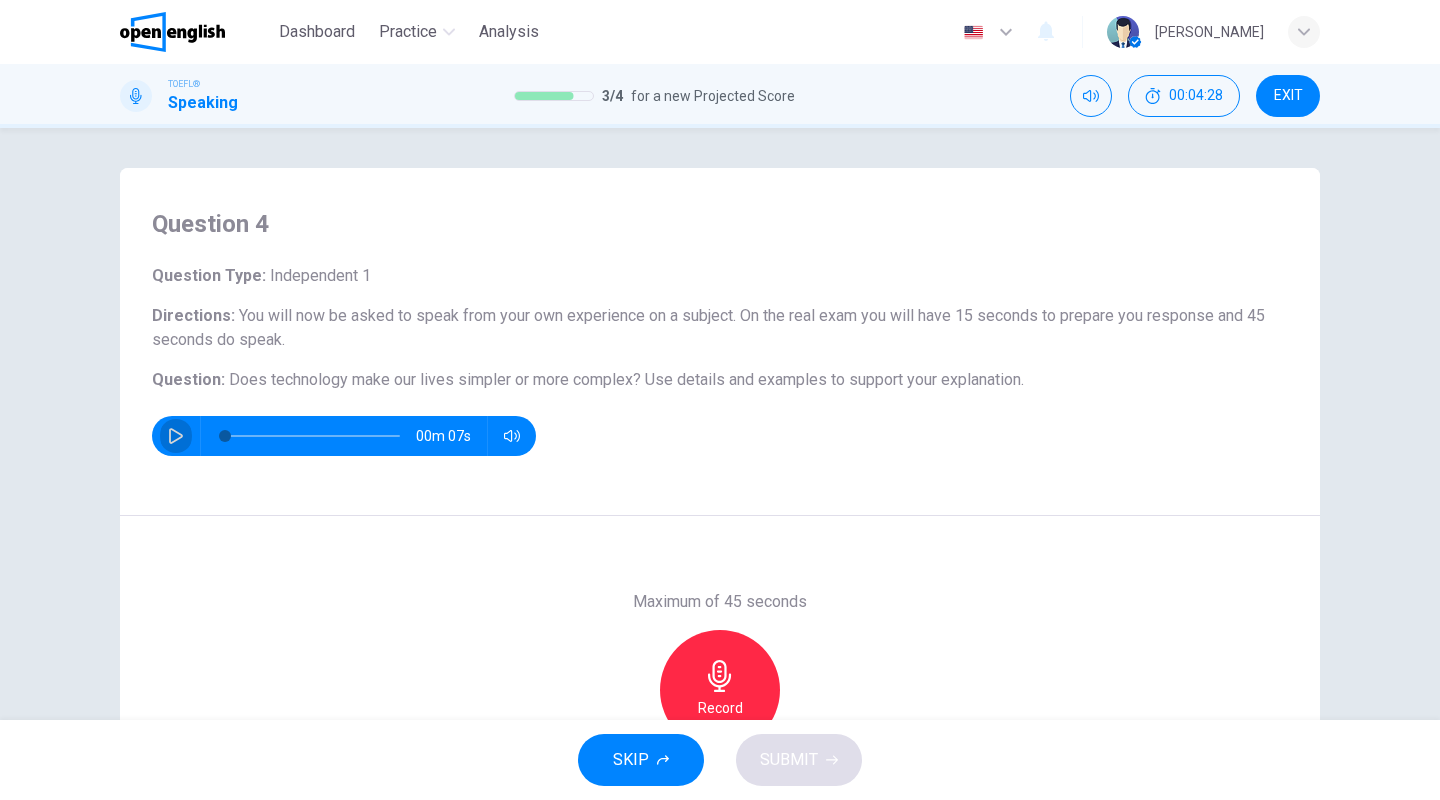 click at bounding box center (176, 436) 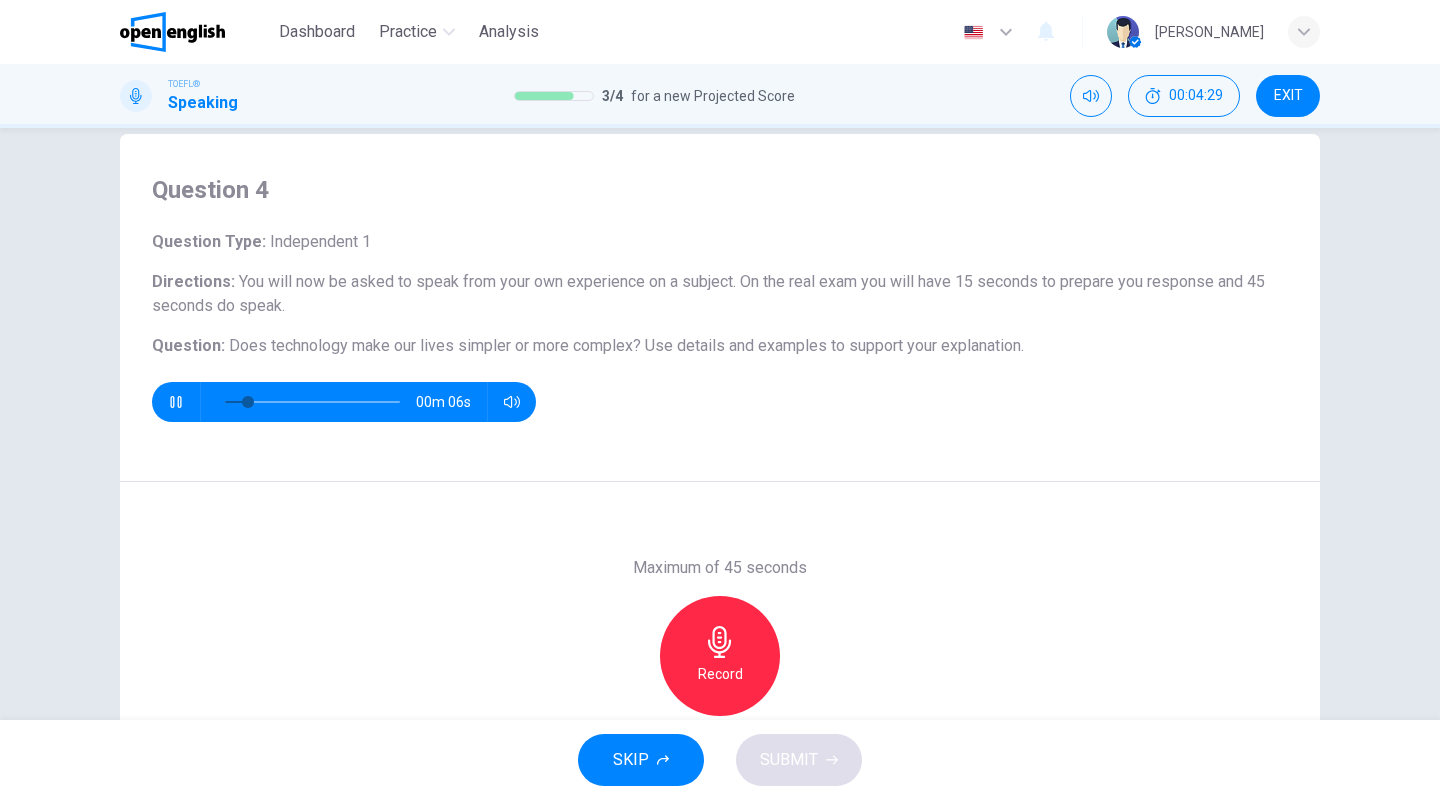 scroll, scrollTop: 85, scrollLeft: 0, axis: vertical 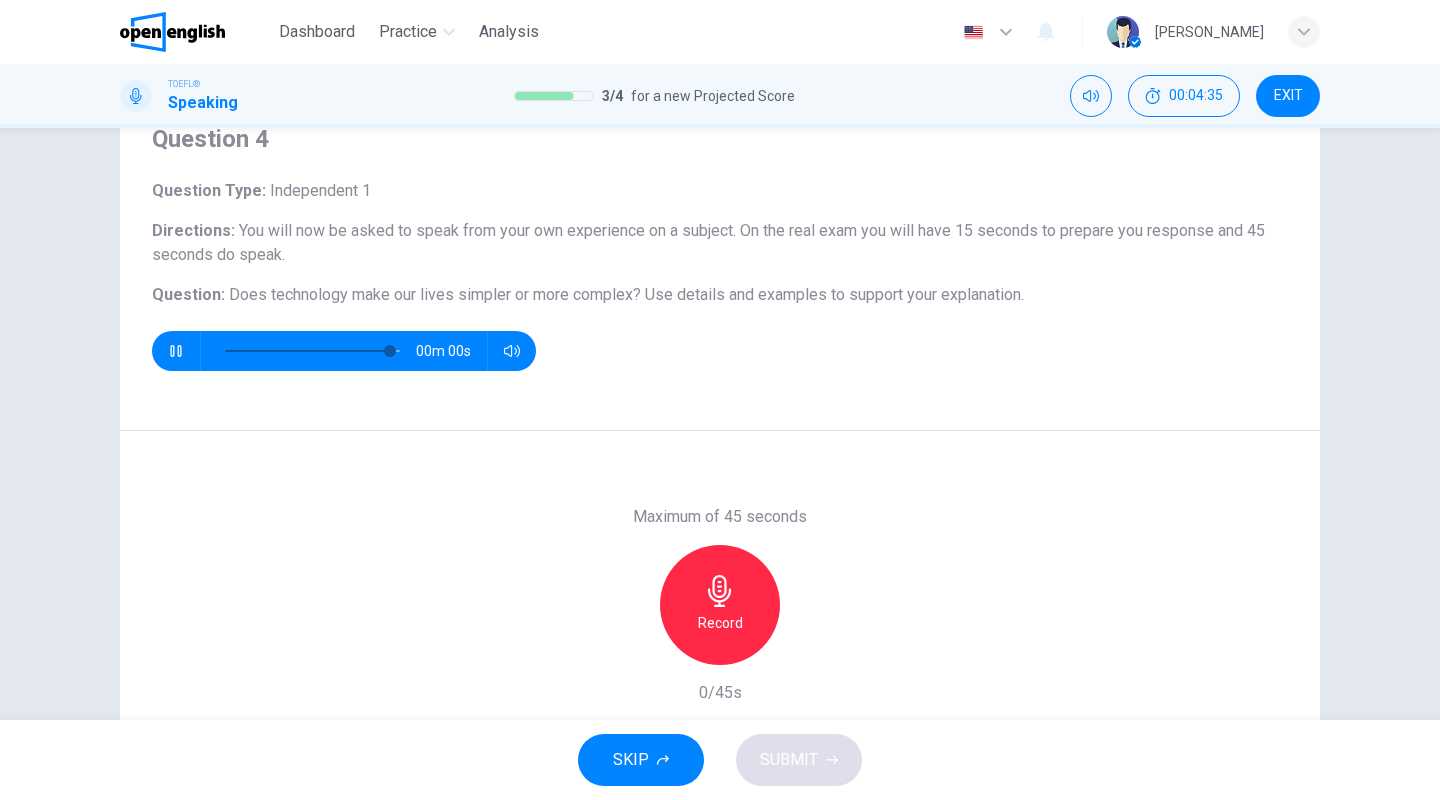 type on "*" 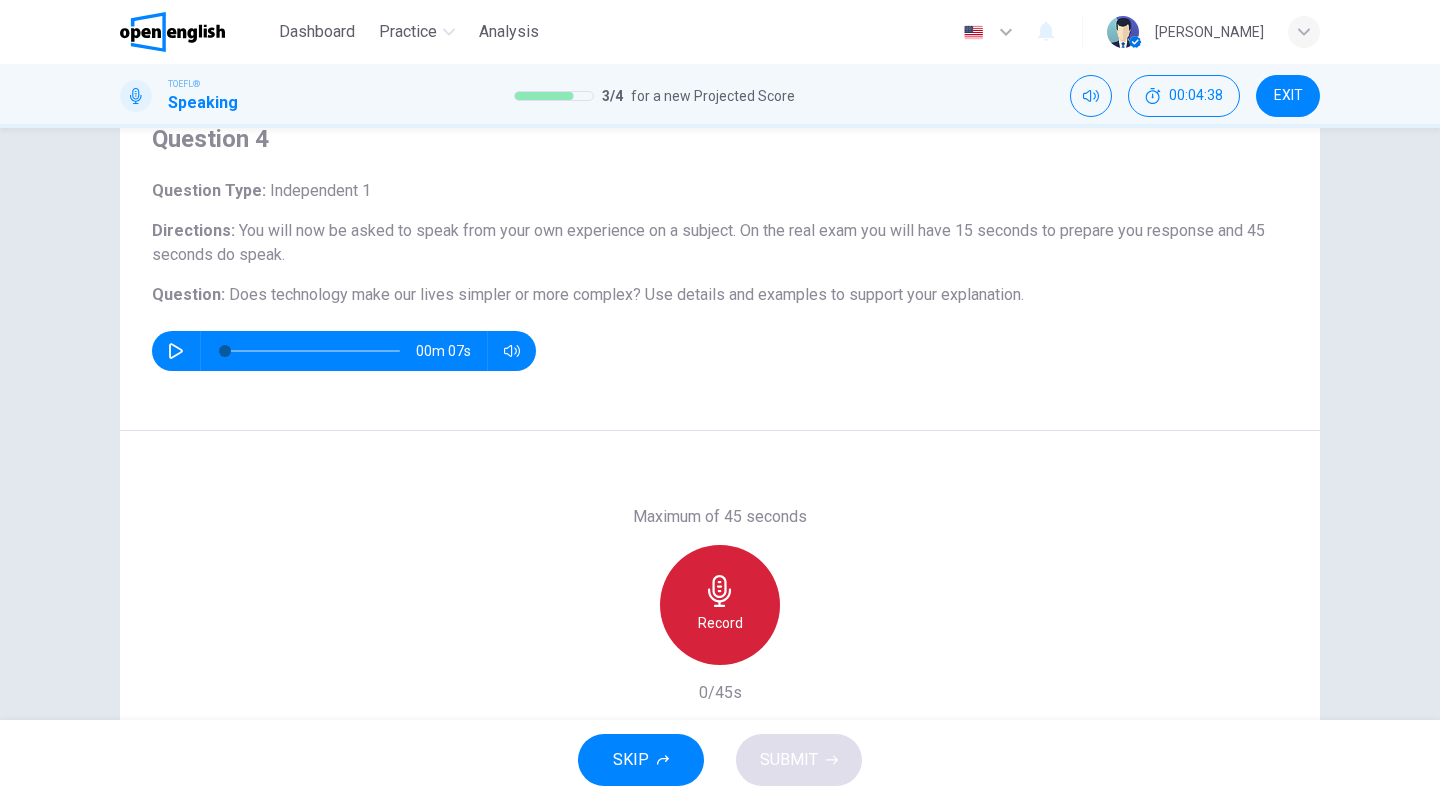 click 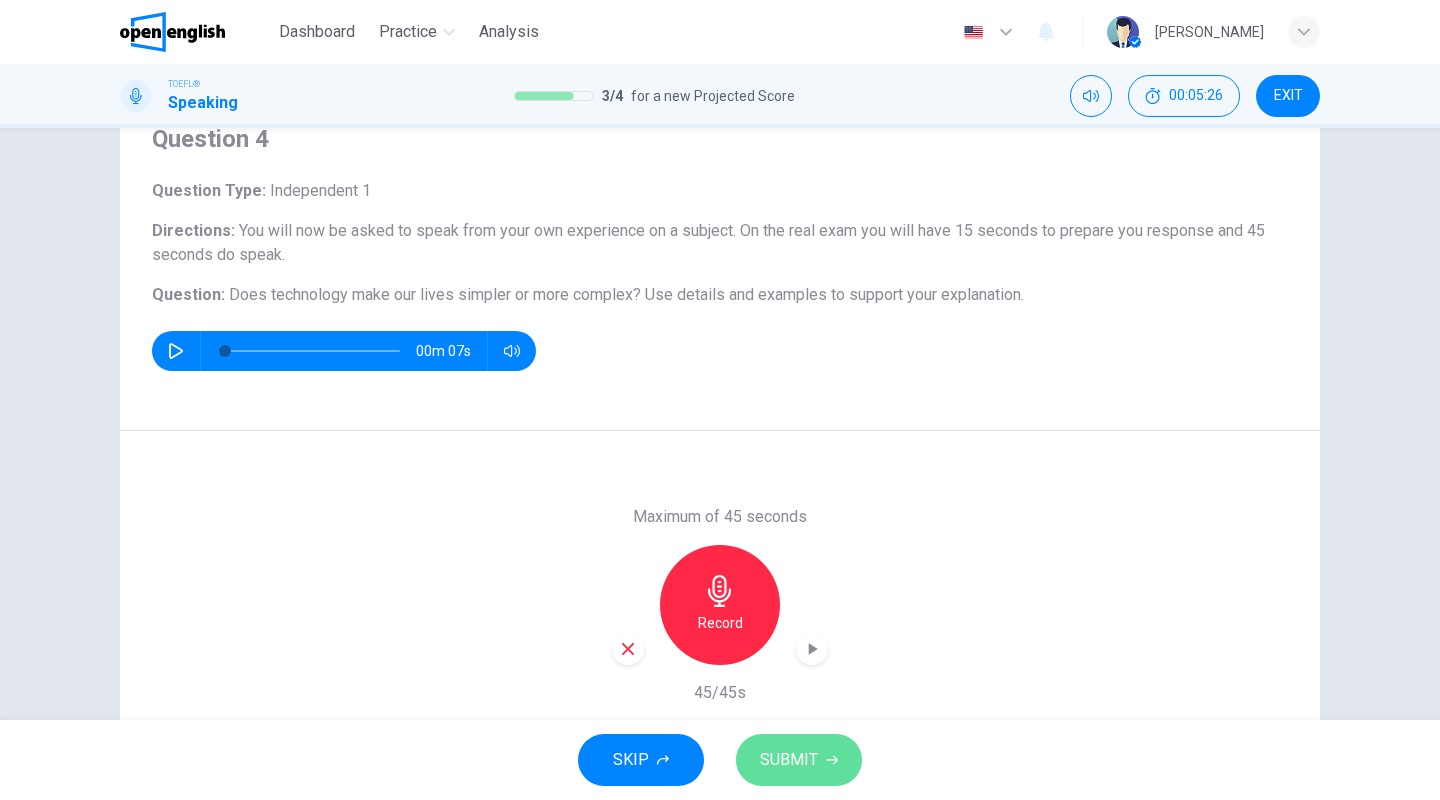 click on "SUBMIT" at bounding box center [789, 760] 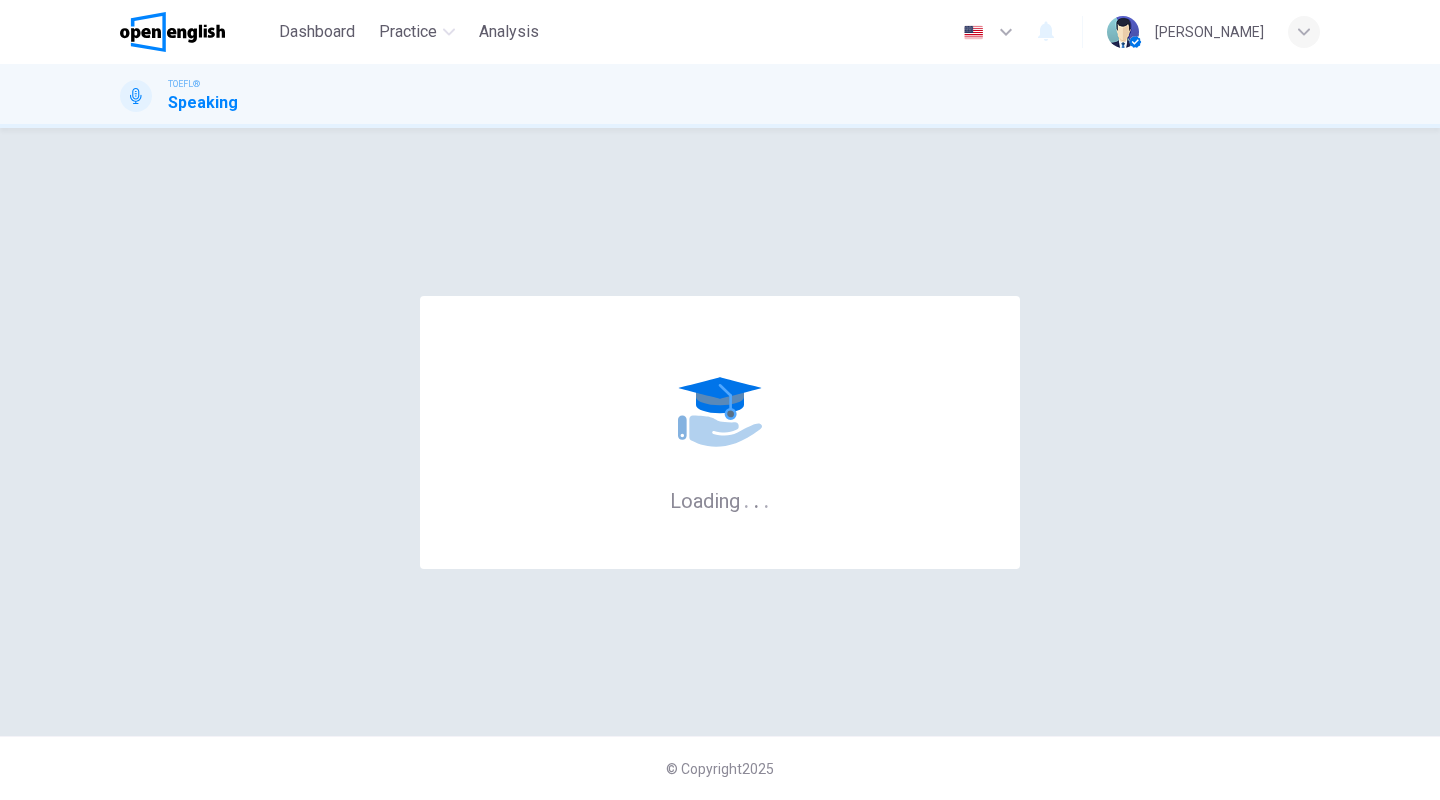 scroll, scrollTop: 0, scrollLeft: 0, axis: both 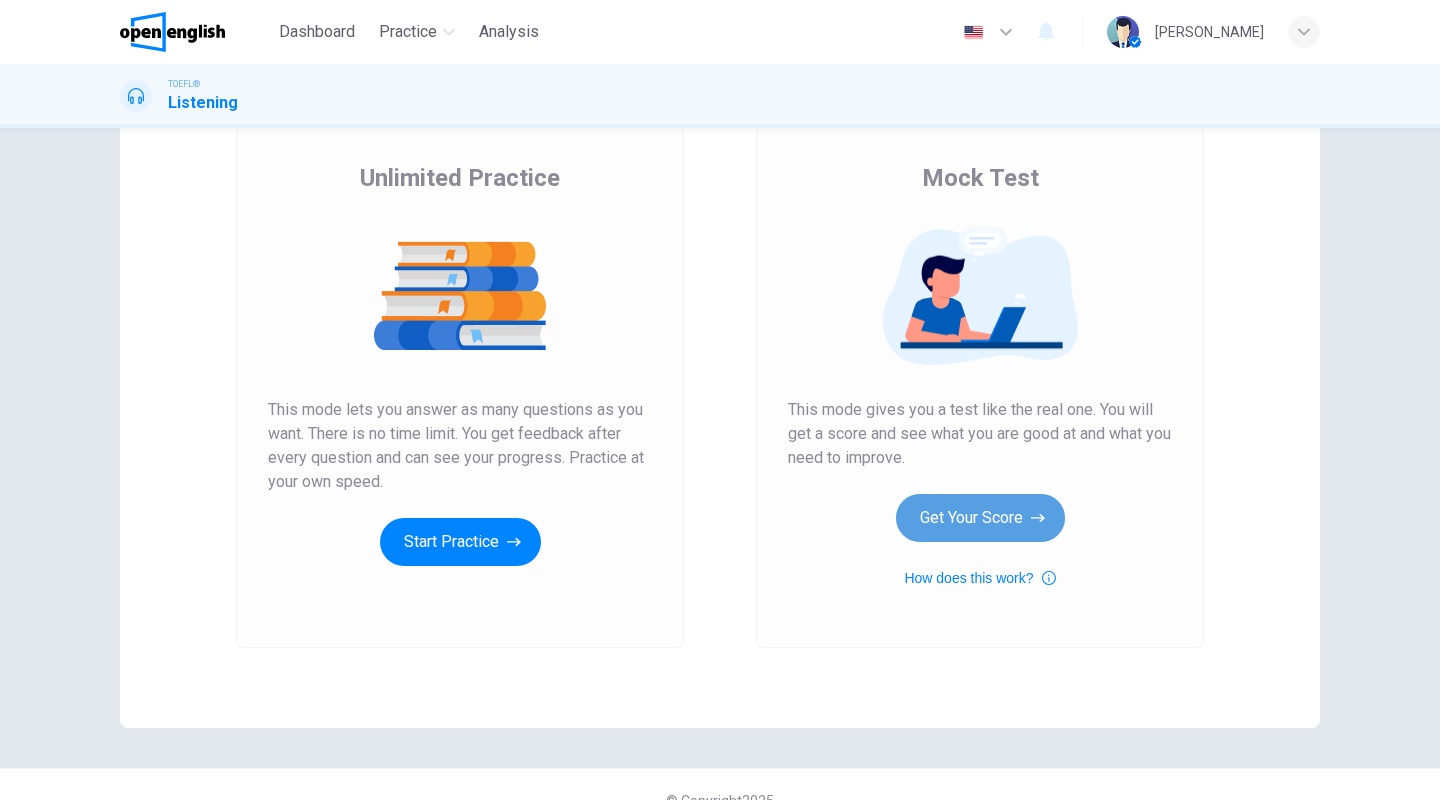 click on "Get Your Score" at bounding box center [980, 518] 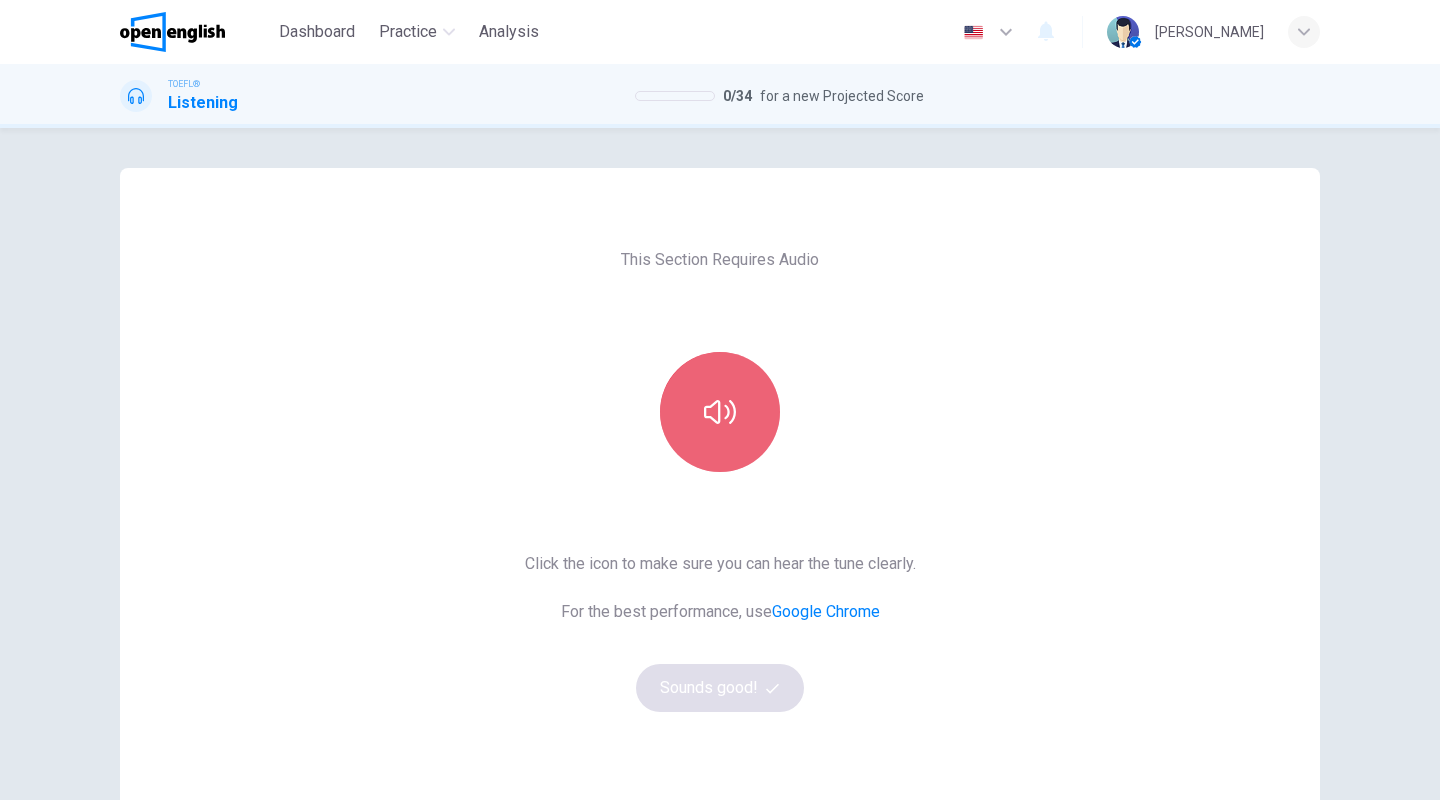 click at bounding box center [720, 412] 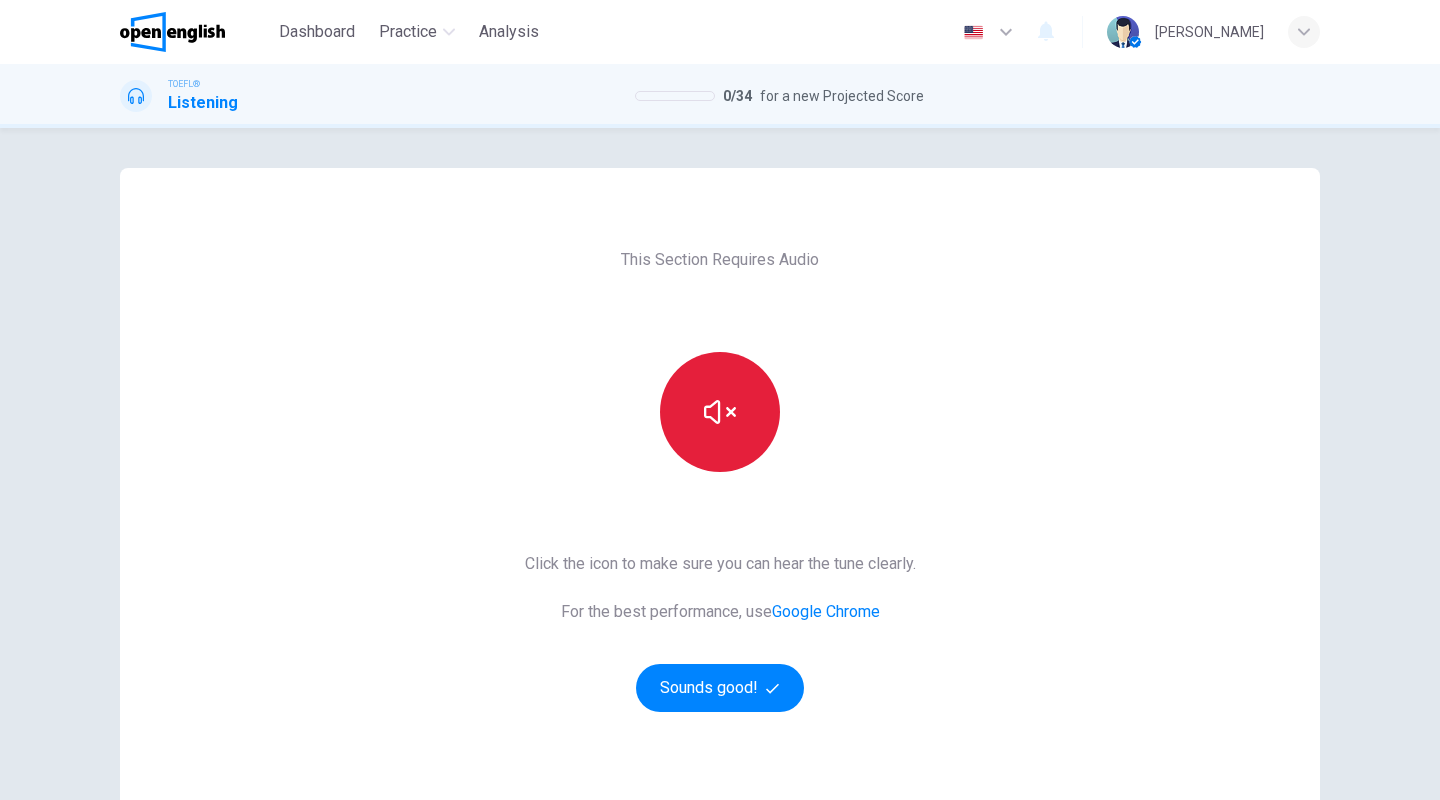 type 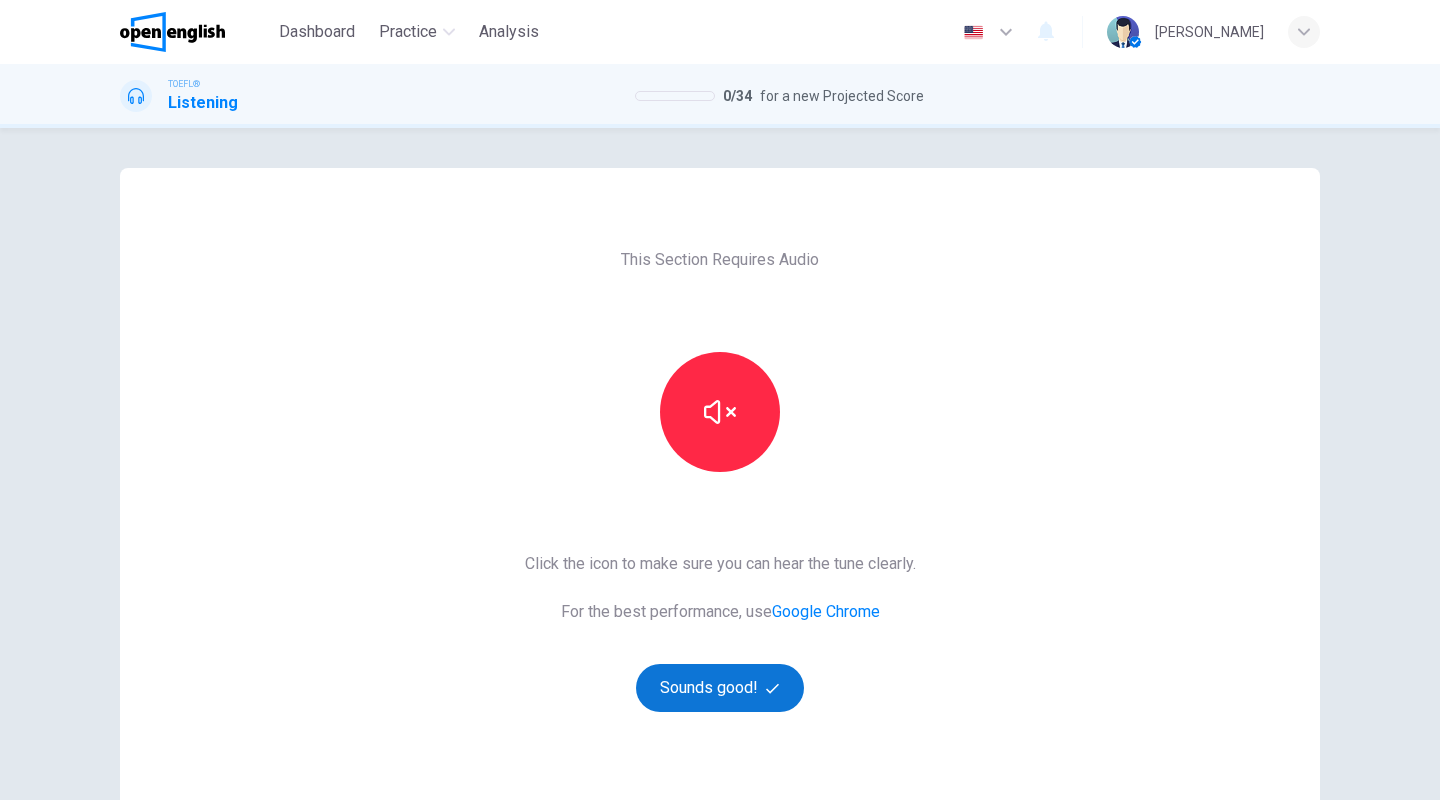 click on "Sounds good!" at bounding box center (720, 688) 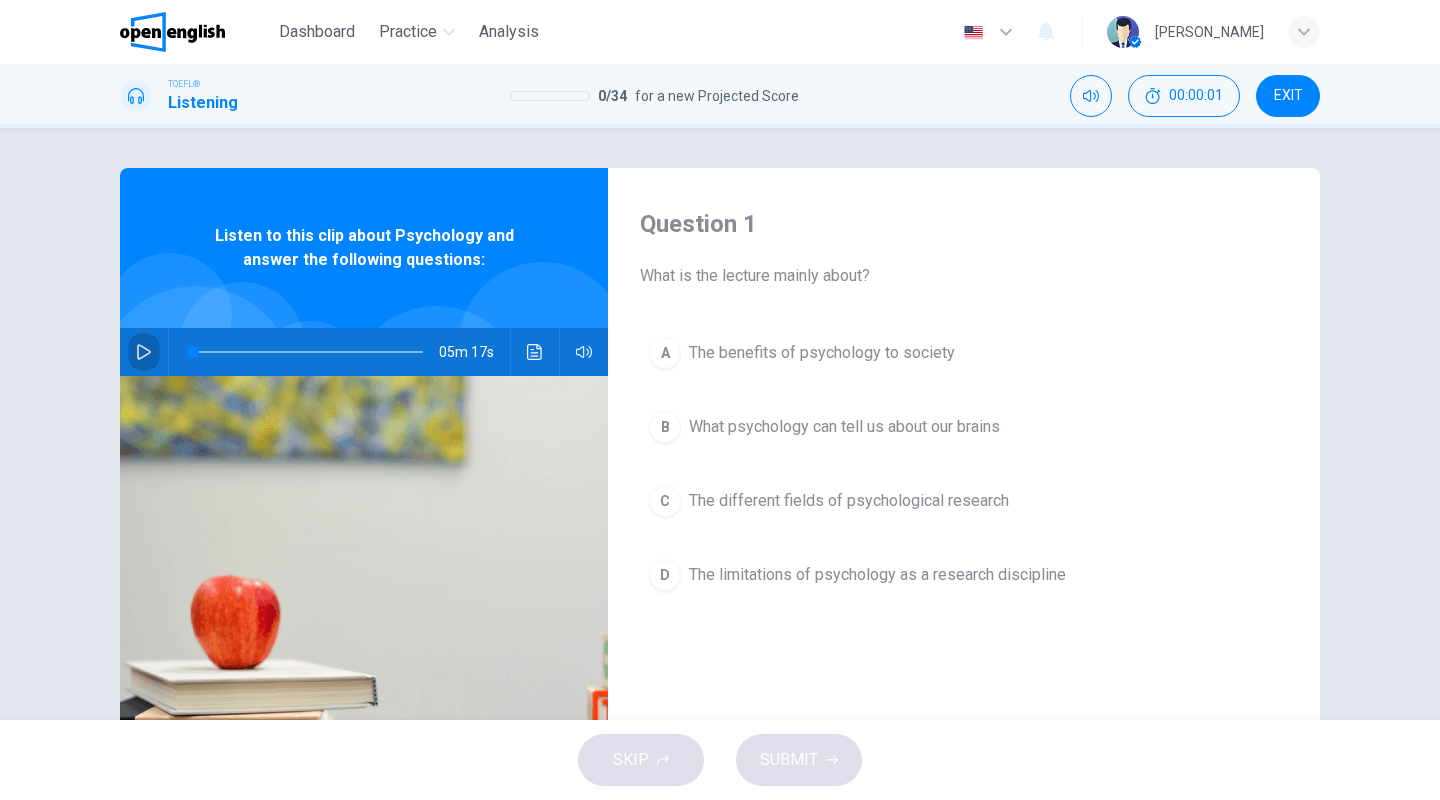 click 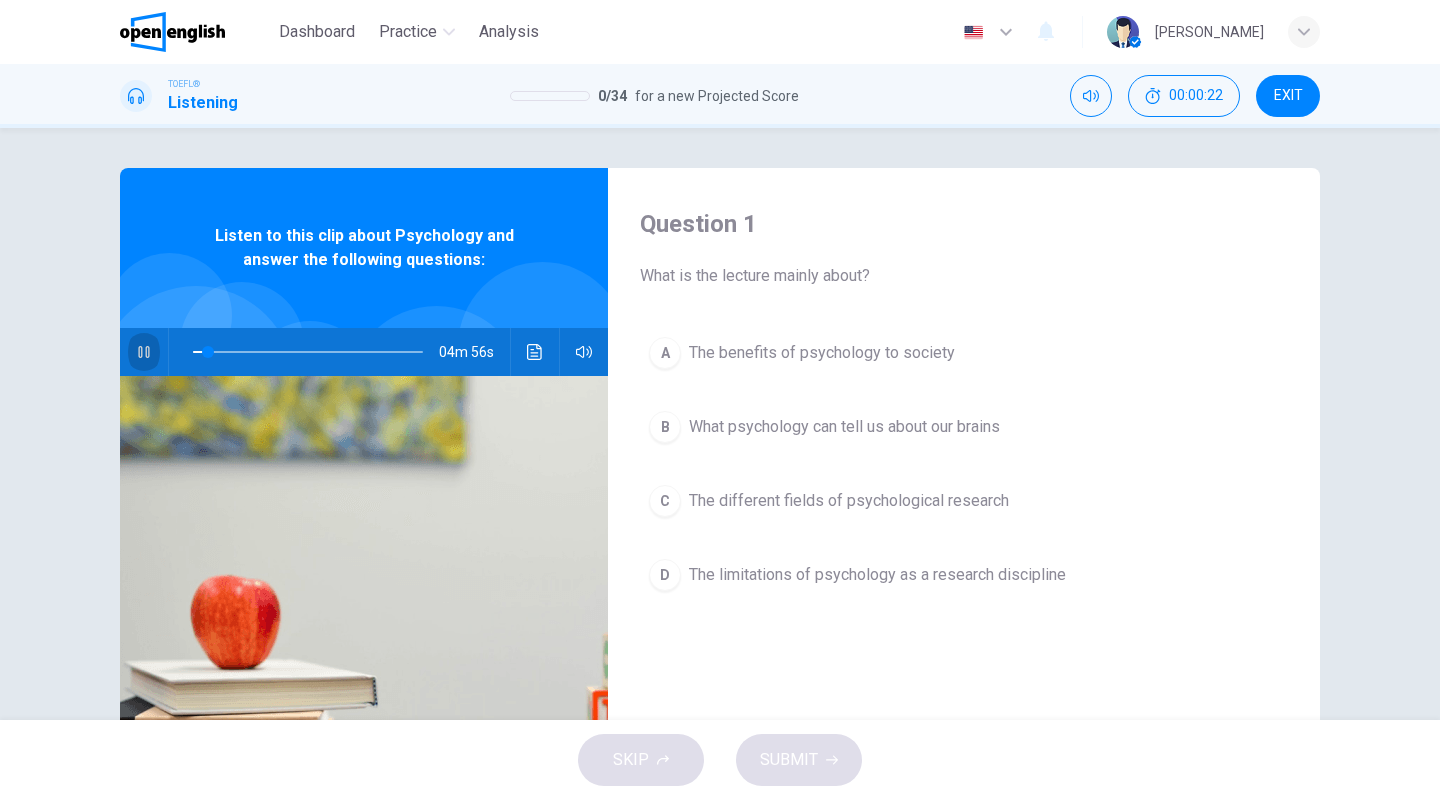 click 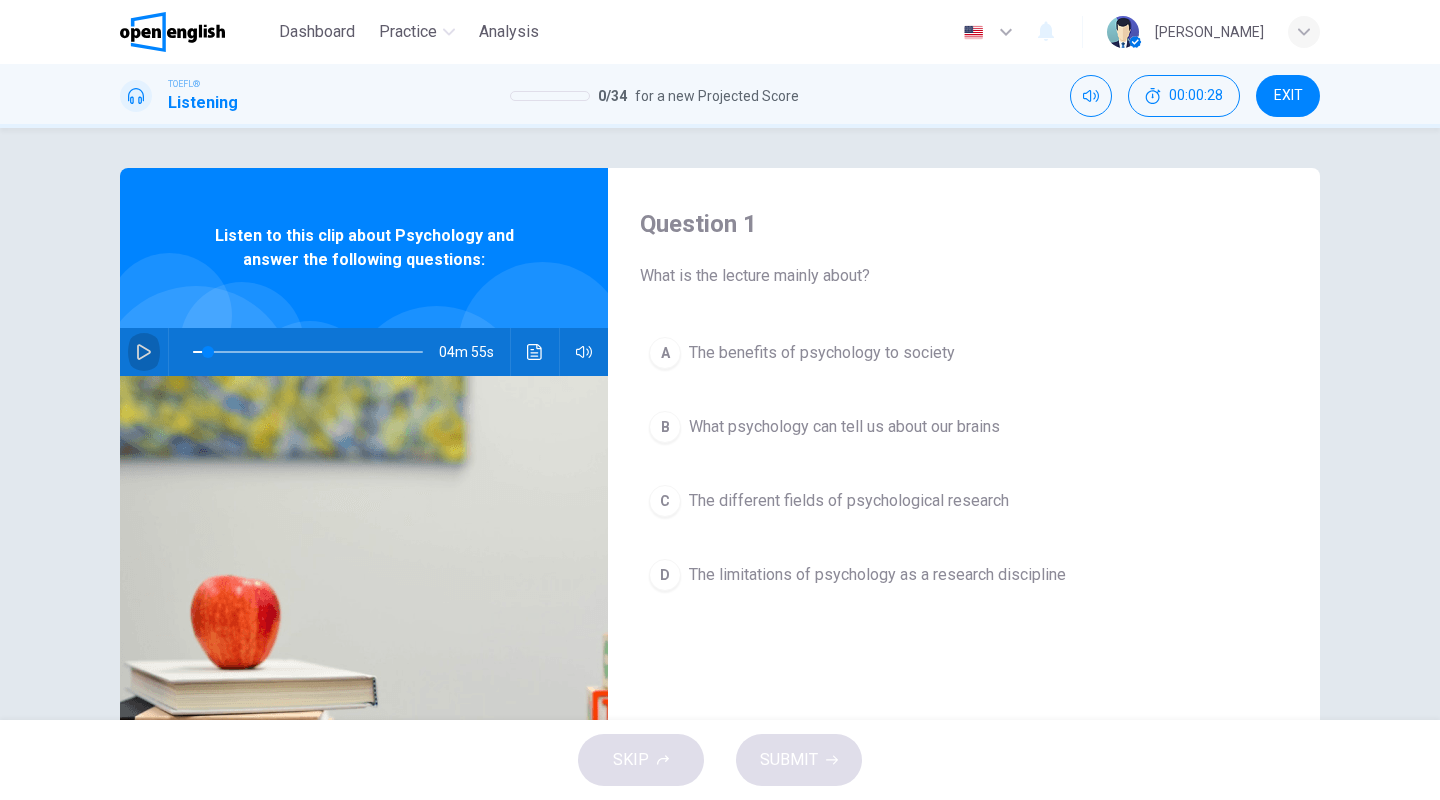 click 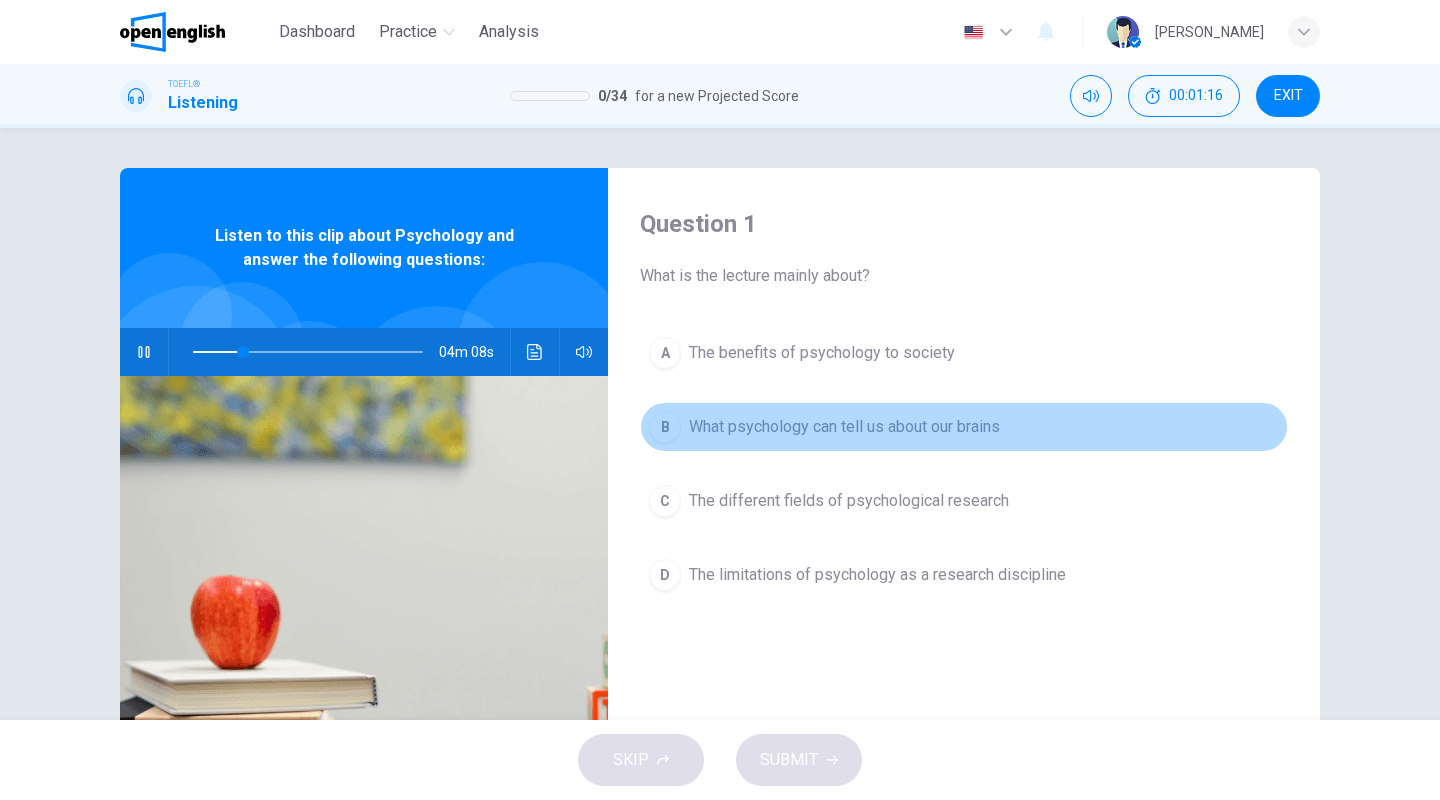 click on "B" at bounding box center (665, 427) 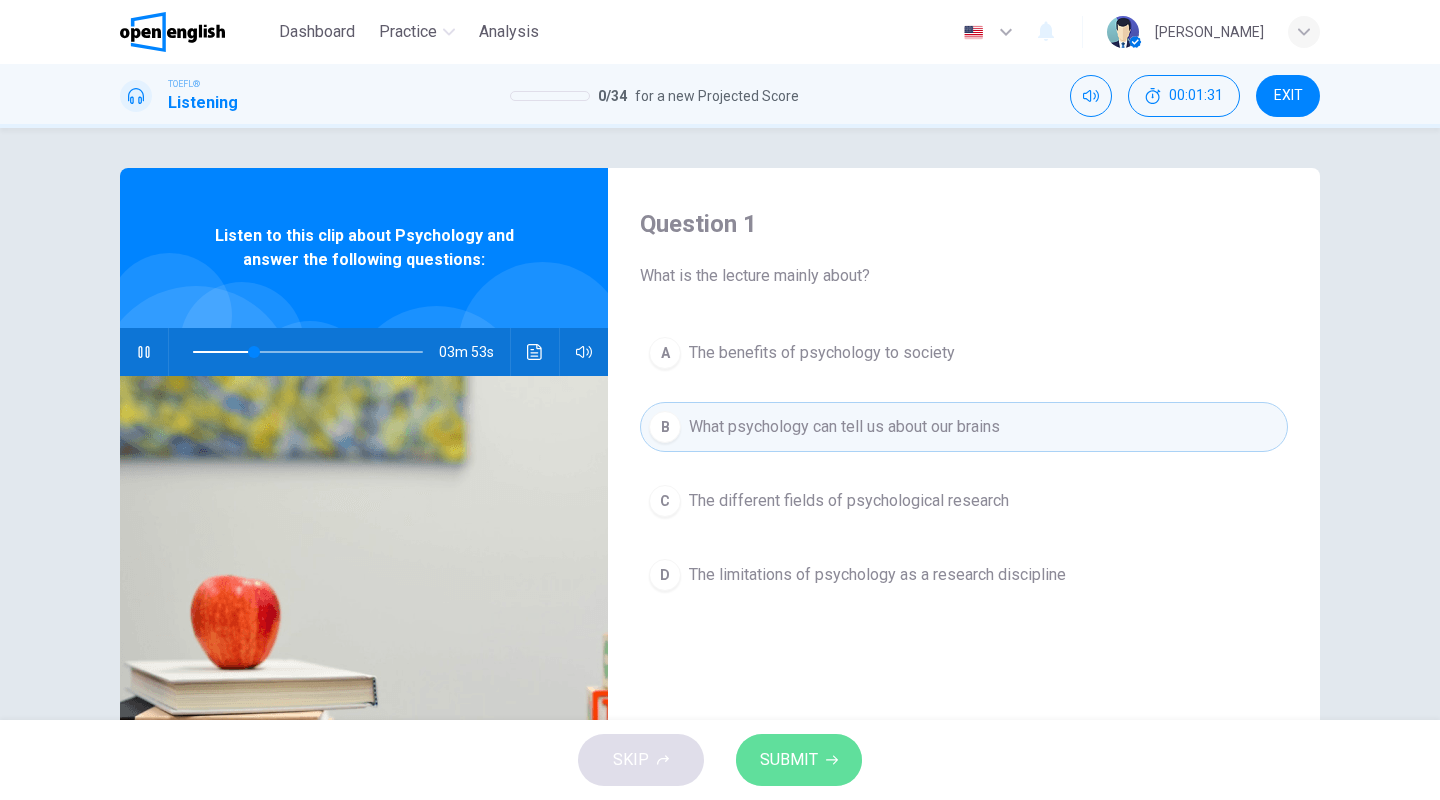 click on "SUBMIT" at bounding box center (799, 760) 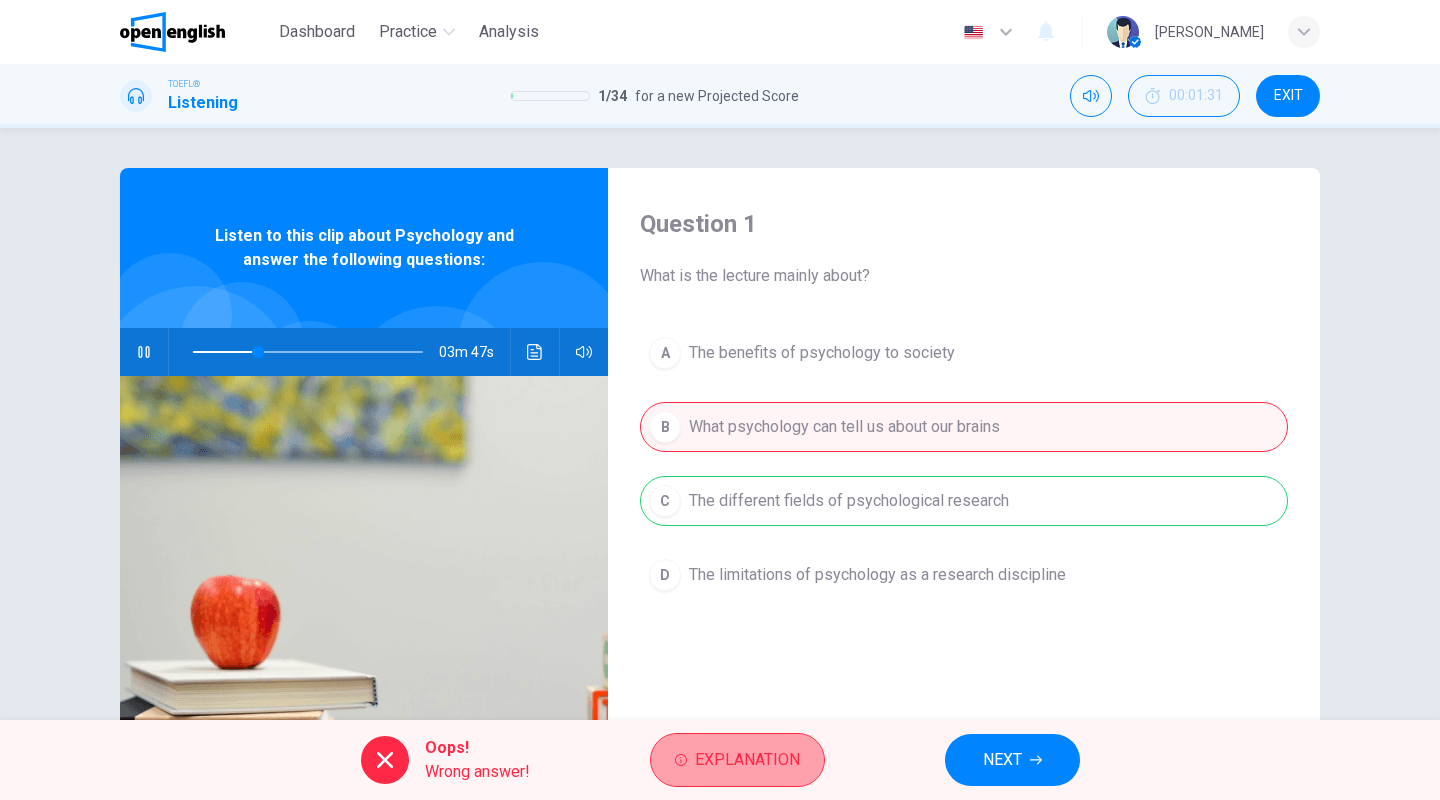 click on "Explanation" at bounding box center (747, 760) 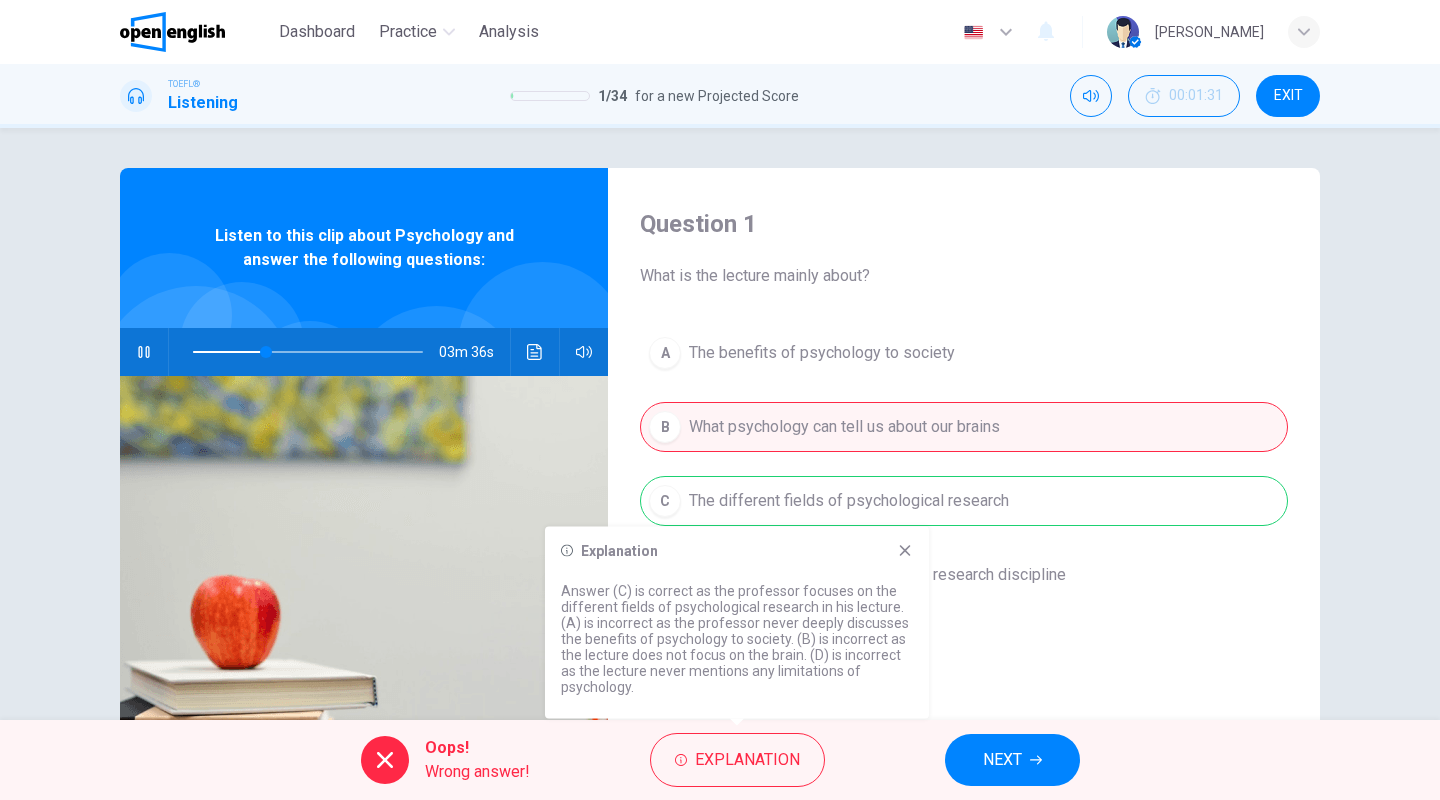 click 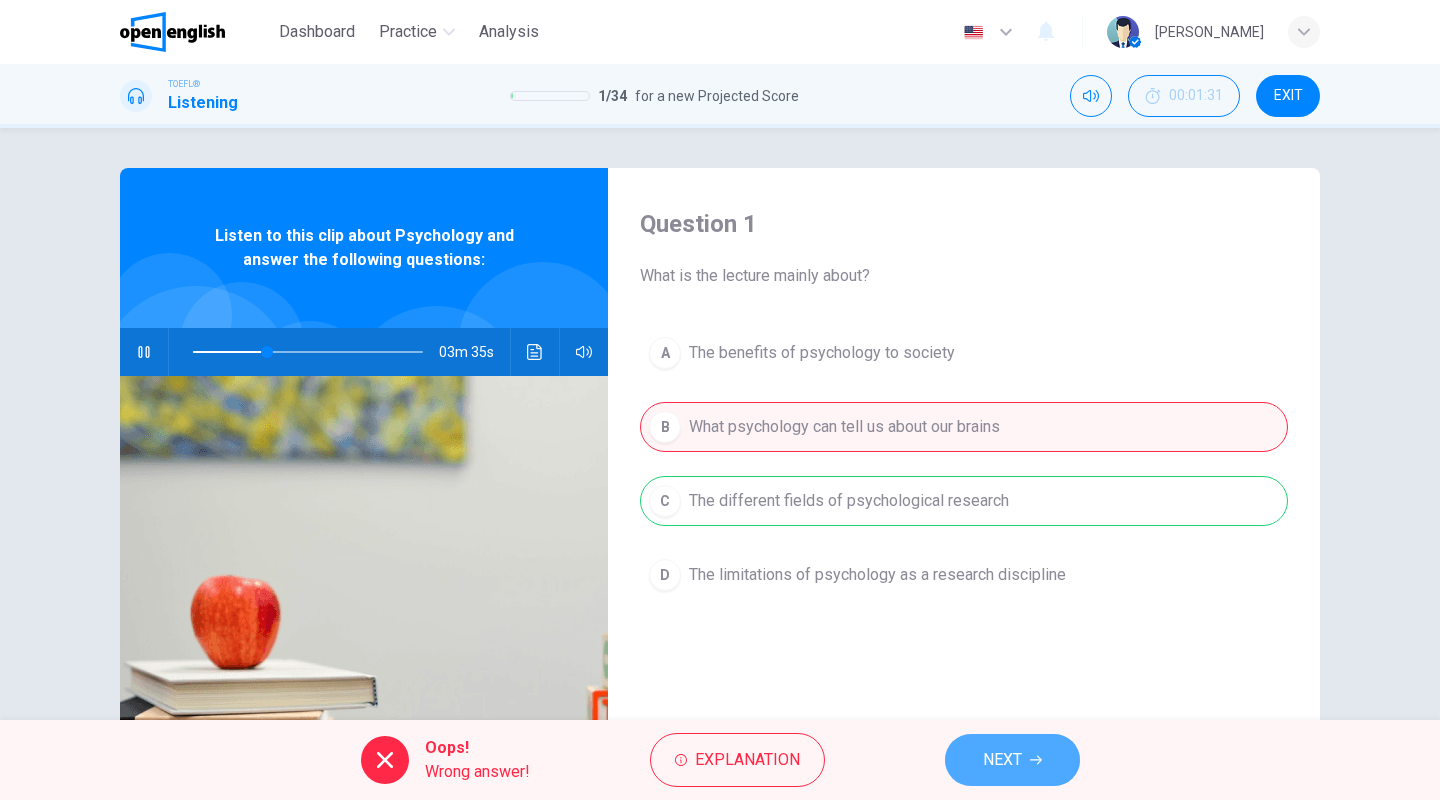 click on "NEXT" at bounding box center (1002, 760) 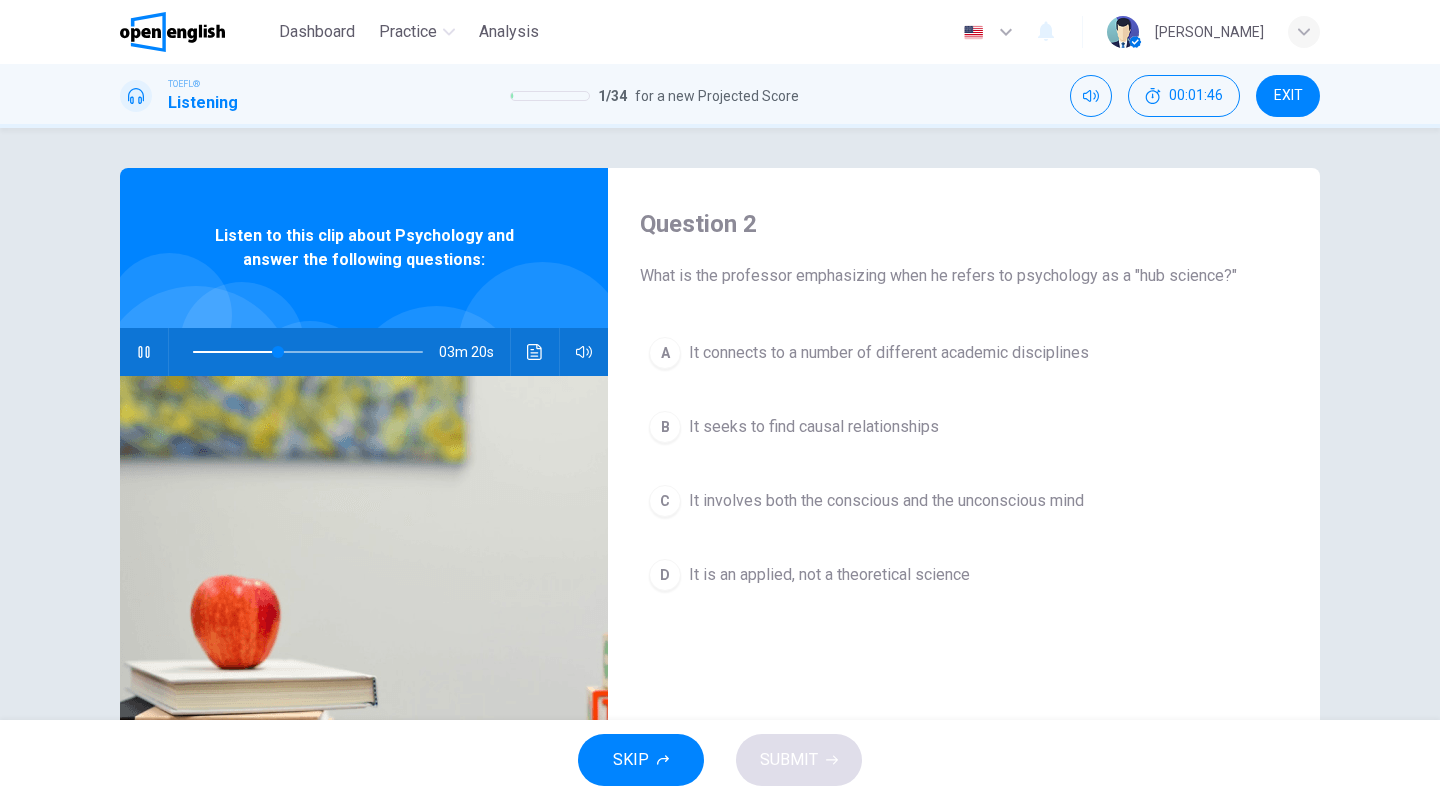 type on "**" 